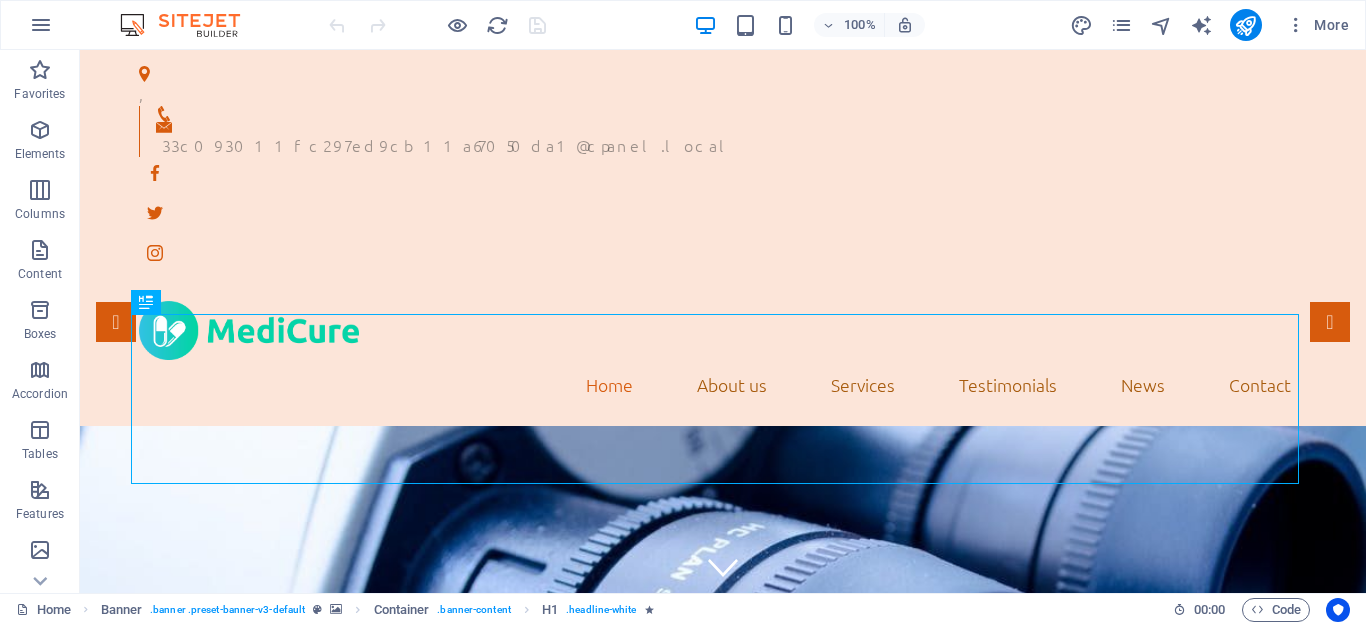 scroll, scrollTop: 0, scrollLeft: 0, axis: both 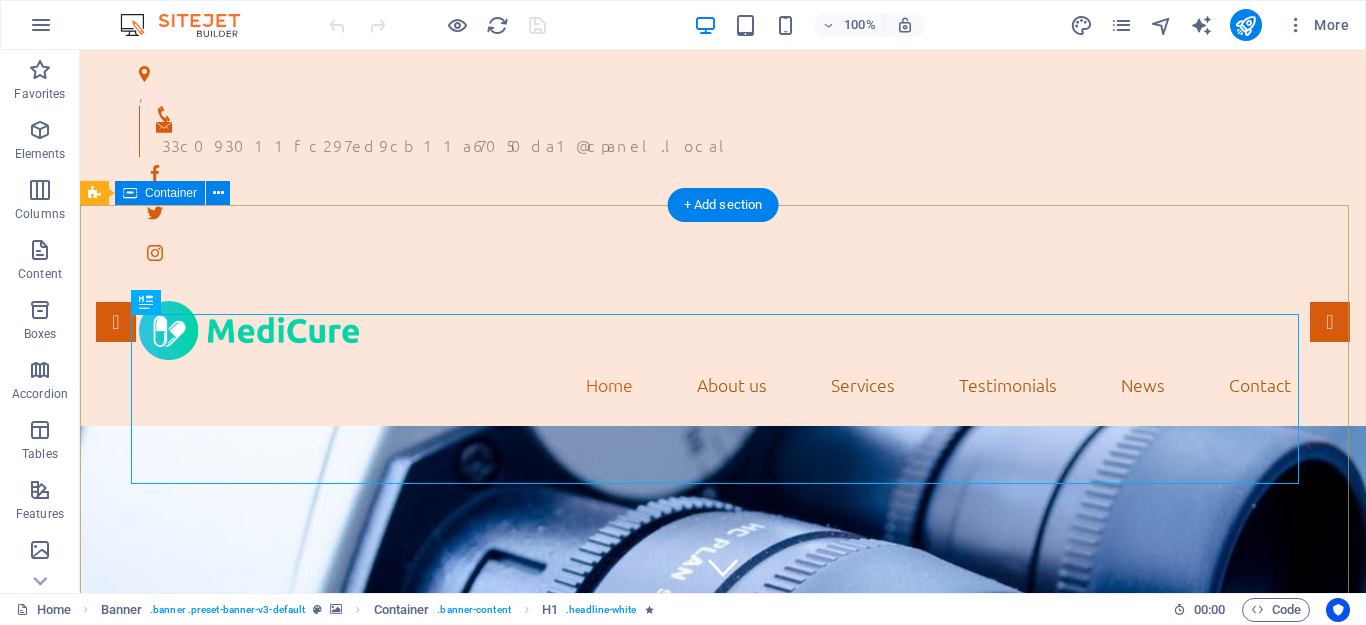 click on "eswt.com.tr We take care of you!" at bounding box center (723, 1091) 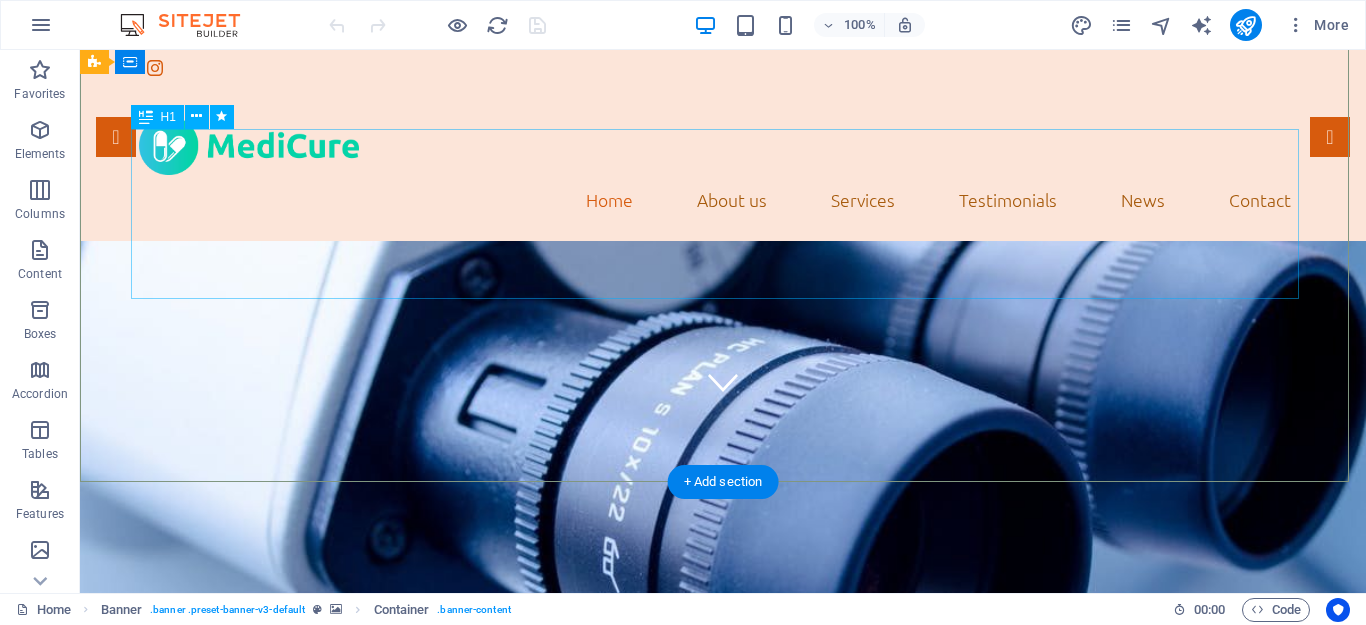 scroll, scrollTop: 400, scrollLeft: 0, axis: vertical 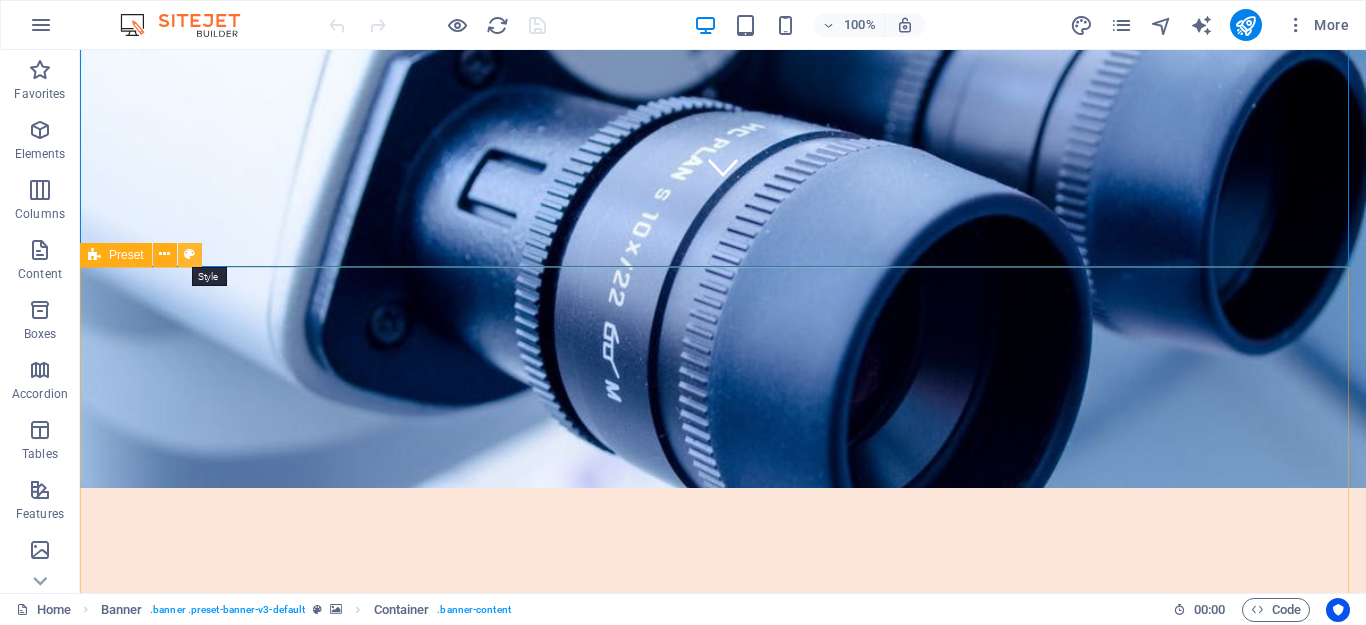 click at bounding box center [190, 255] 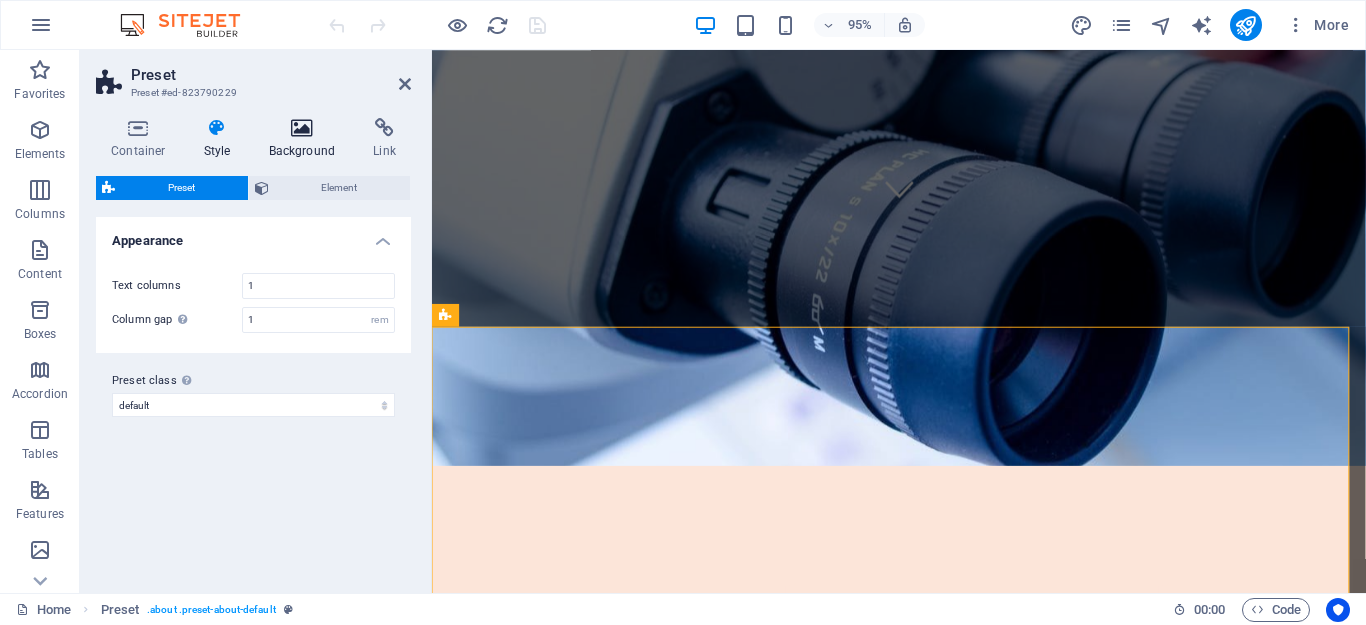 click on "Background" at bounding box center (306, 139) 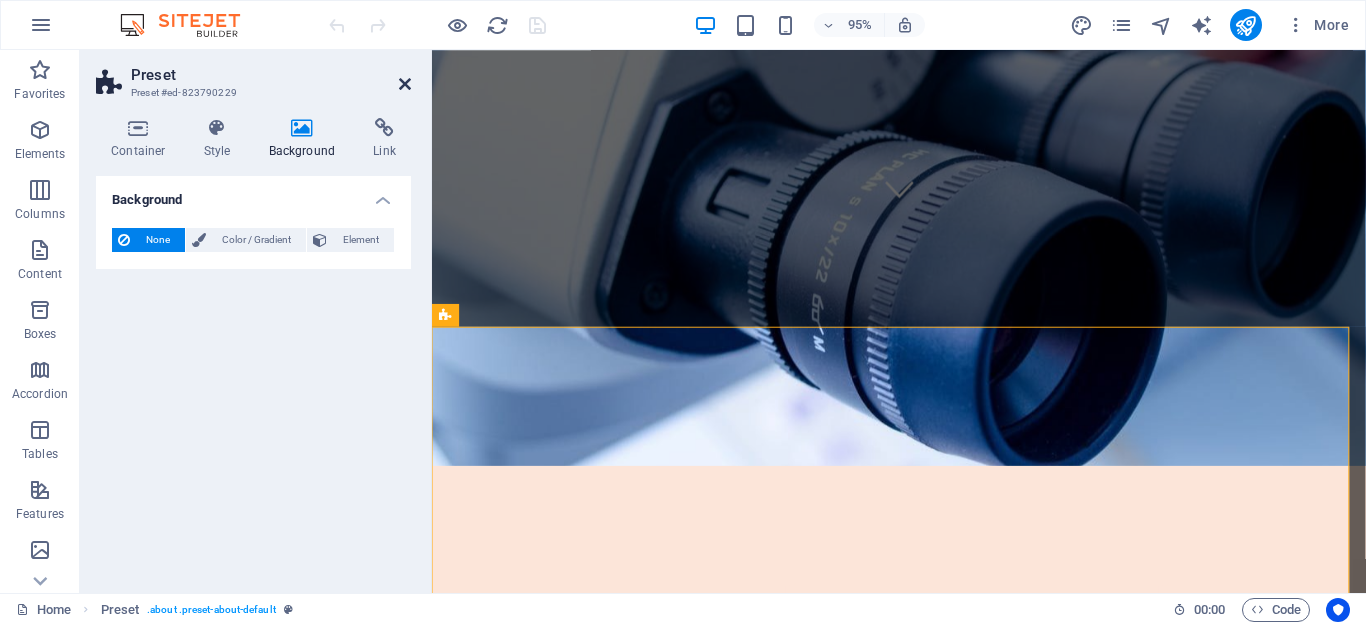 click at bounding box center (405, 84) 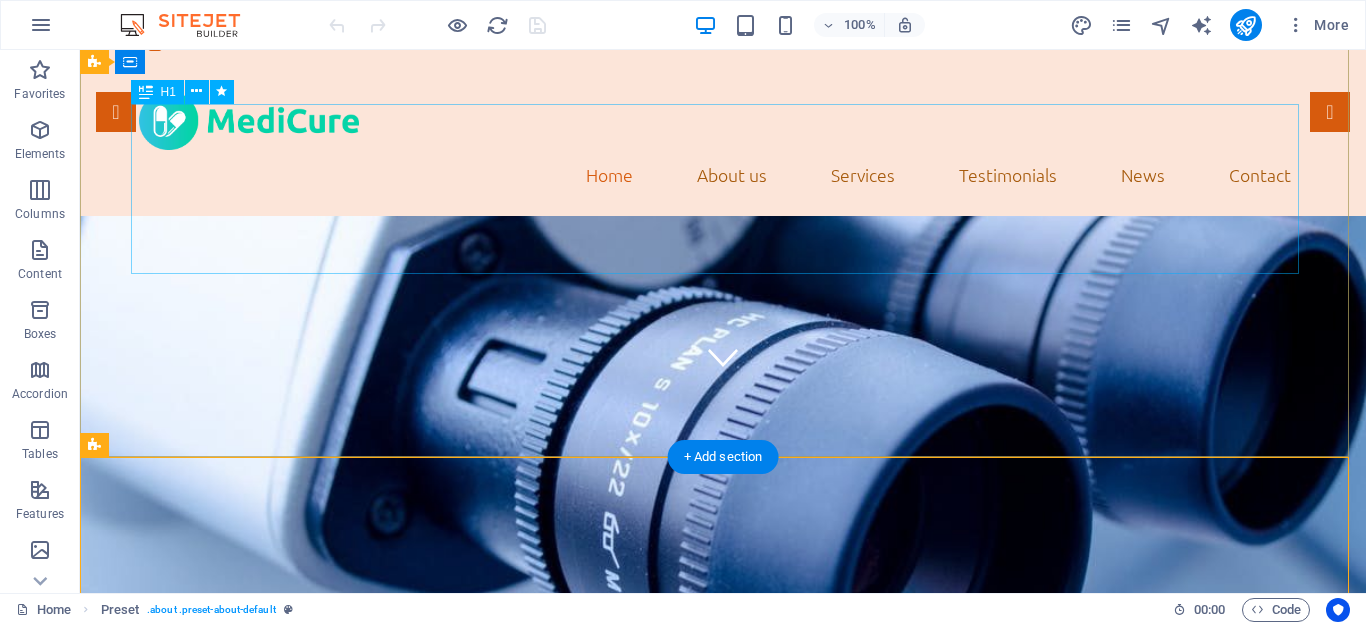 scroll, scrollTop: 100, scrollLeft: 0, axis: vertical 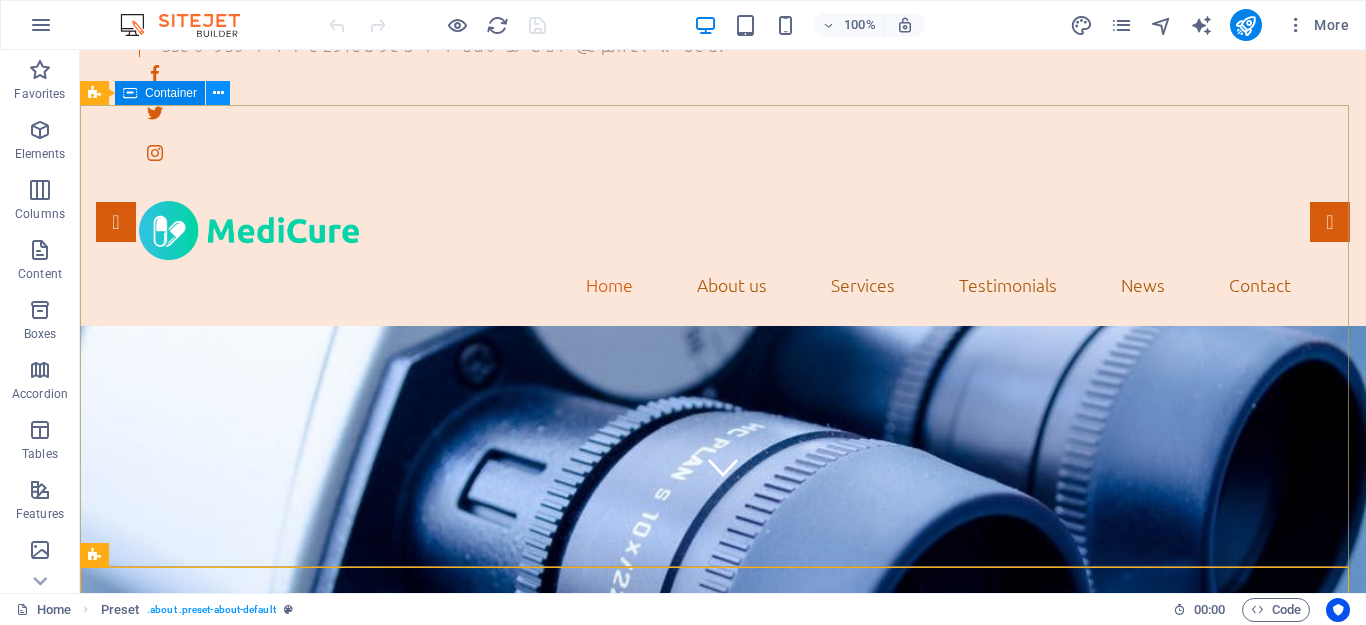 click at bounding box center (218, 93) 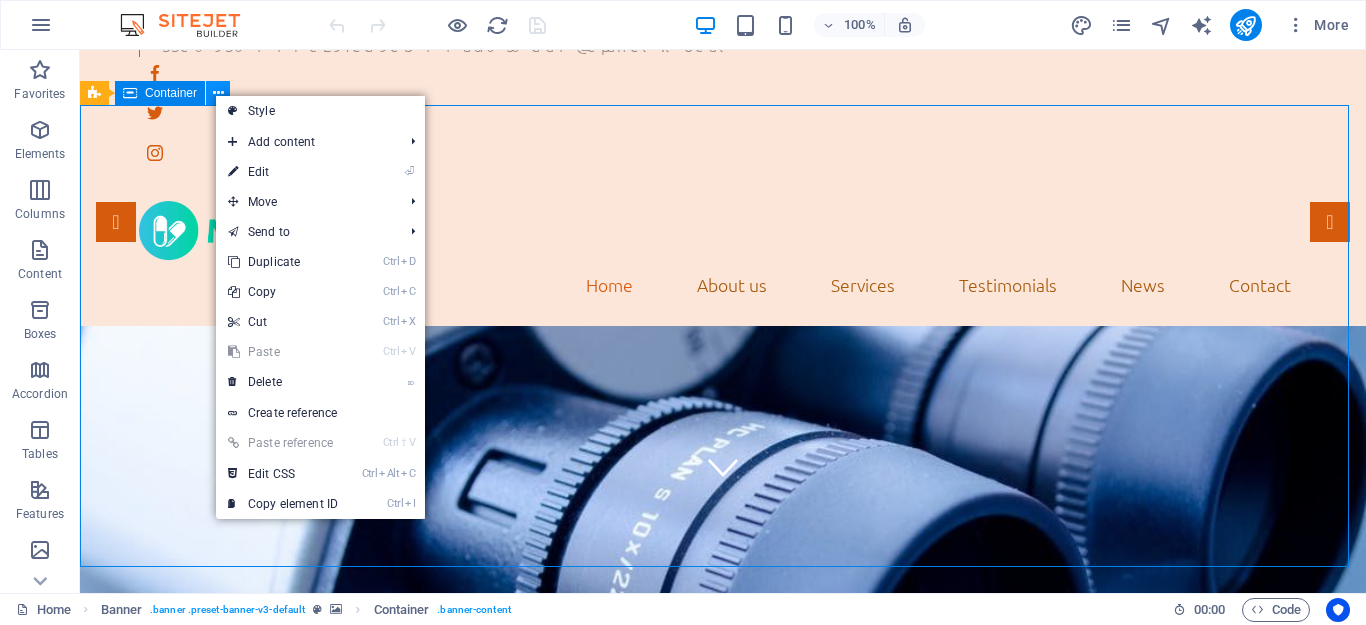 click at bounding box center (218, 93) 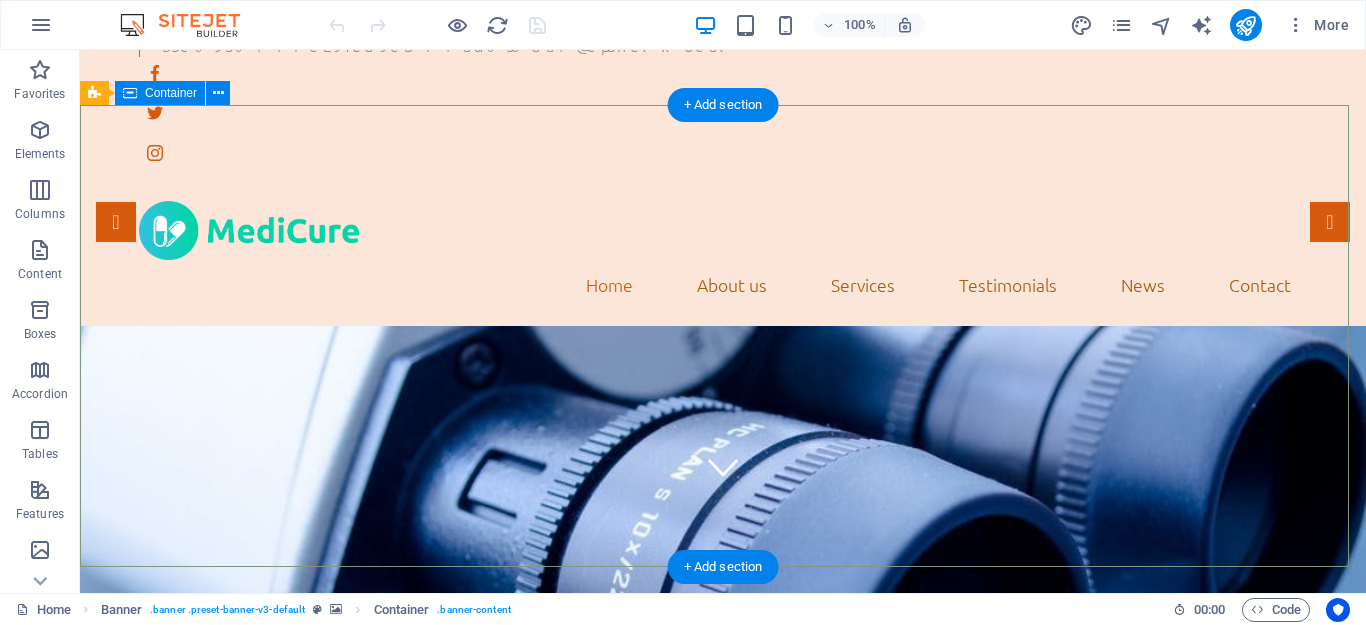click on "eswt.com.tr We take care of you!" at bounding box center (723, 991) 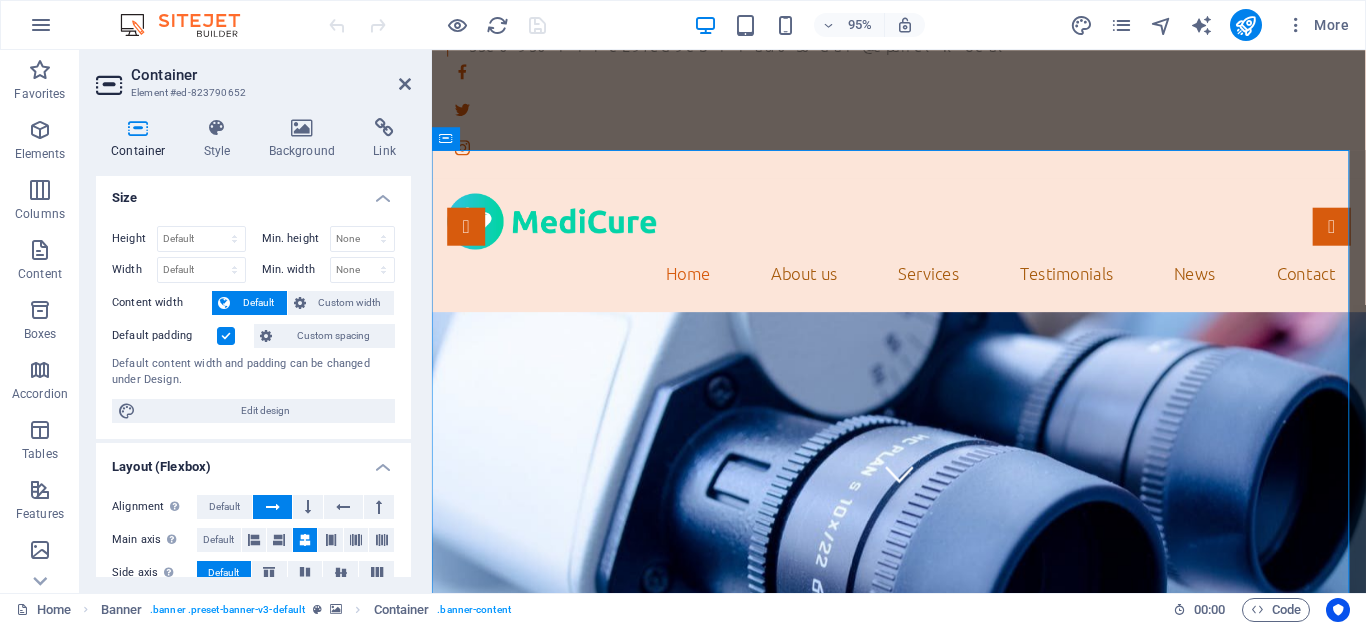 scroll, scrollTop: 0, scrollLeft: 0, axis: both 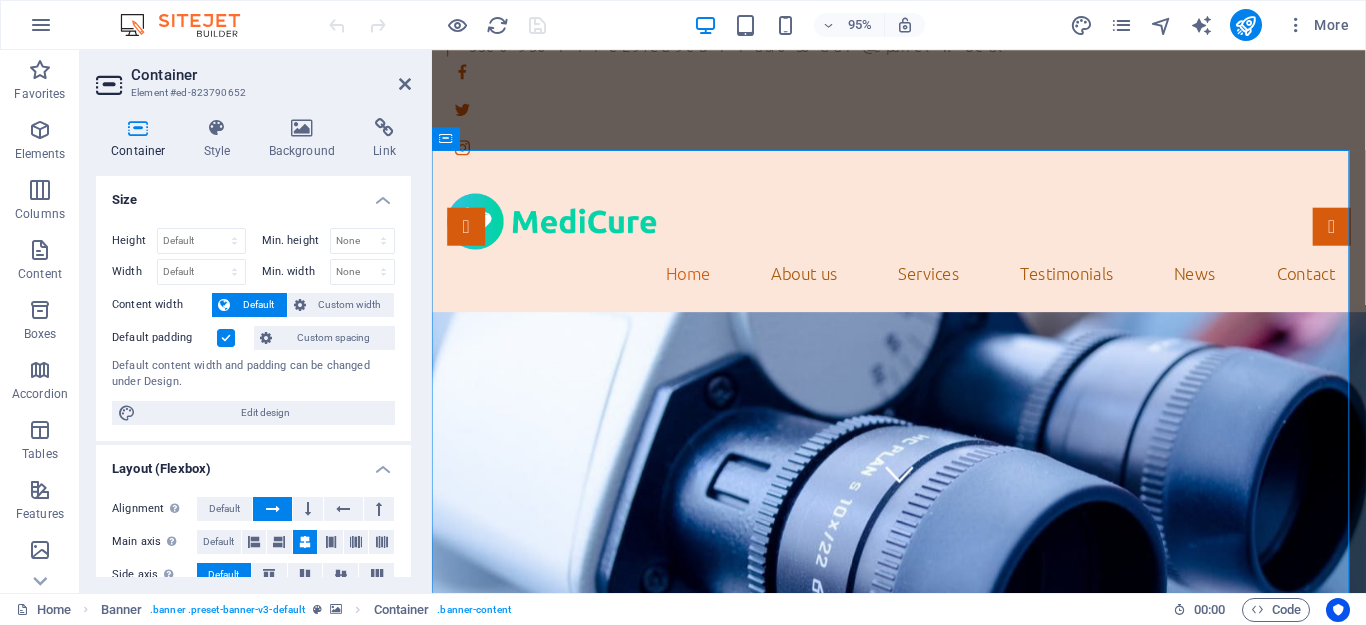 click at bounding box center [138, 128] 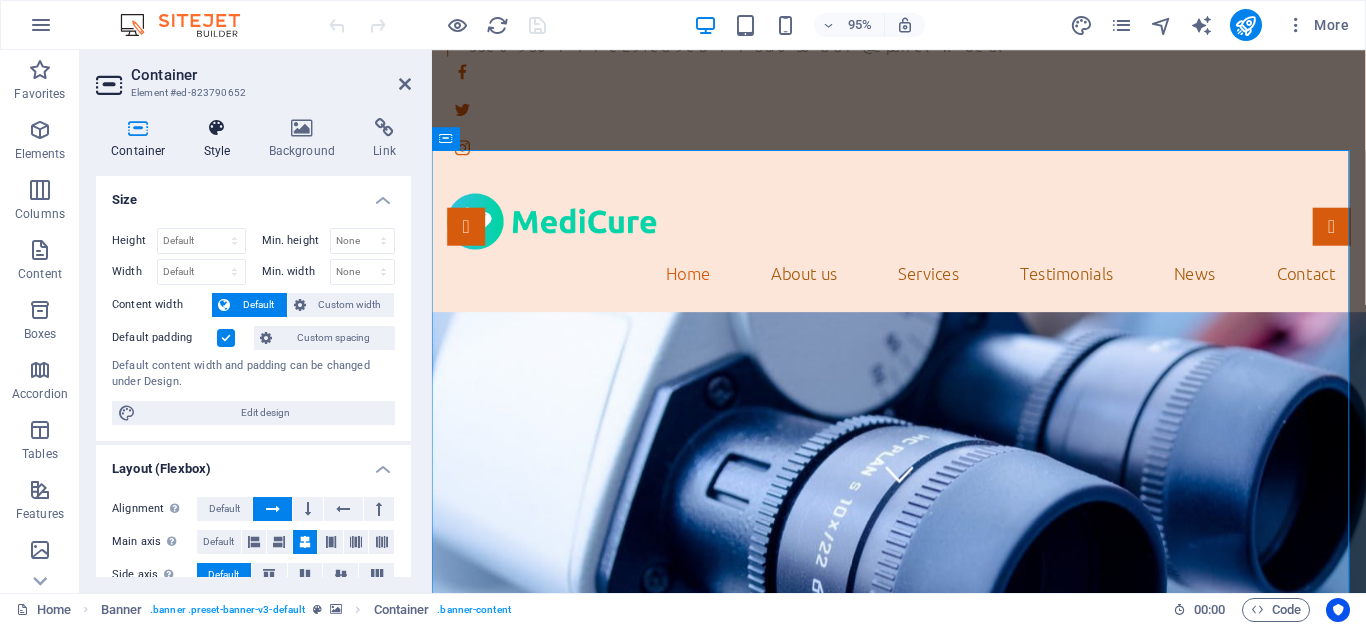 click on "Style" at bounding box center [221, 139] 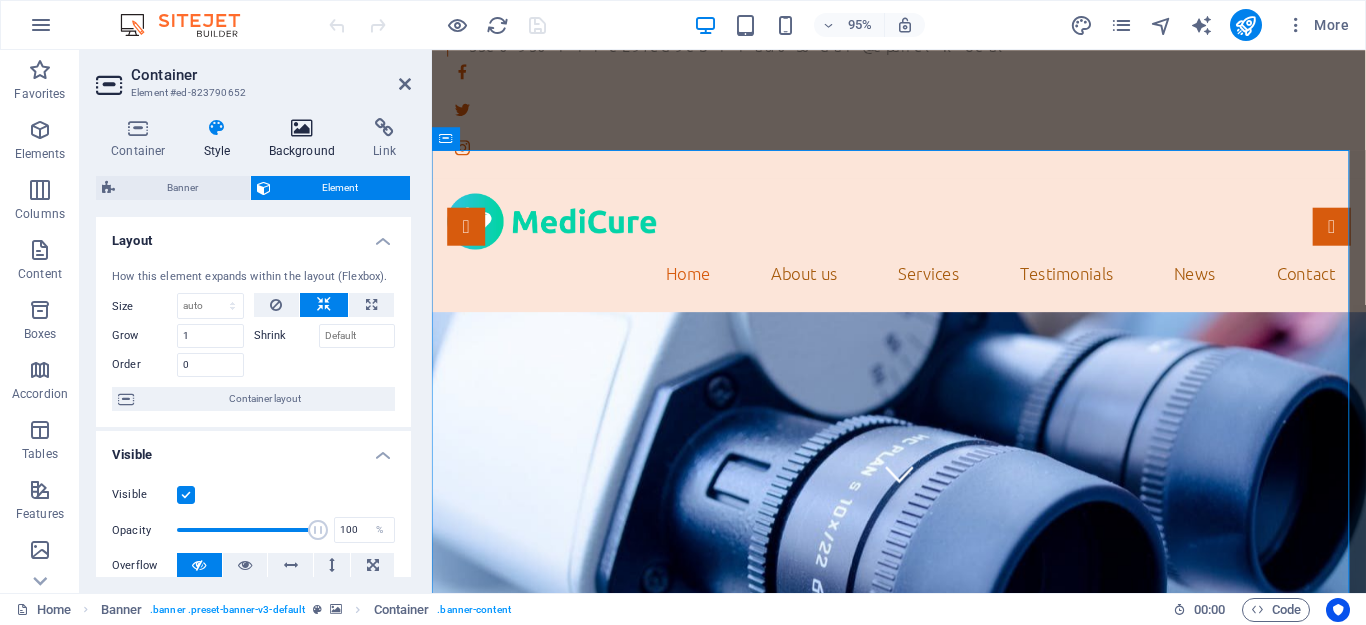 click at bounding box center [302, 128] 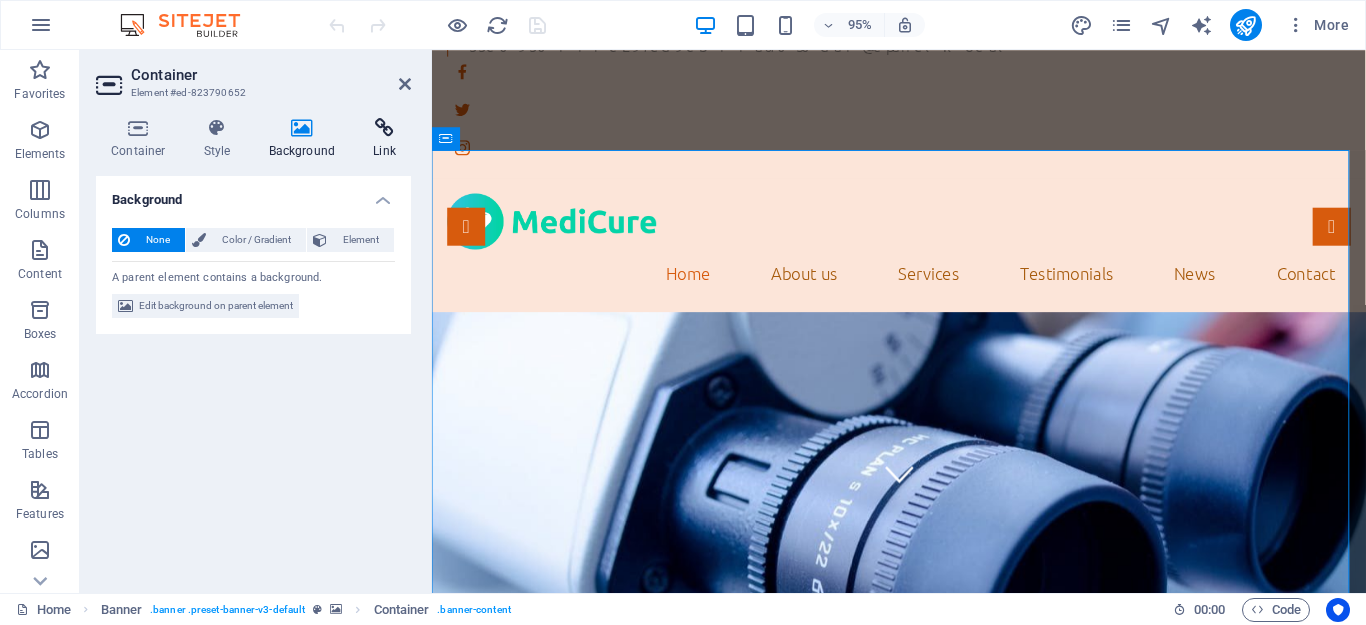click at bounding box center [384, 128] 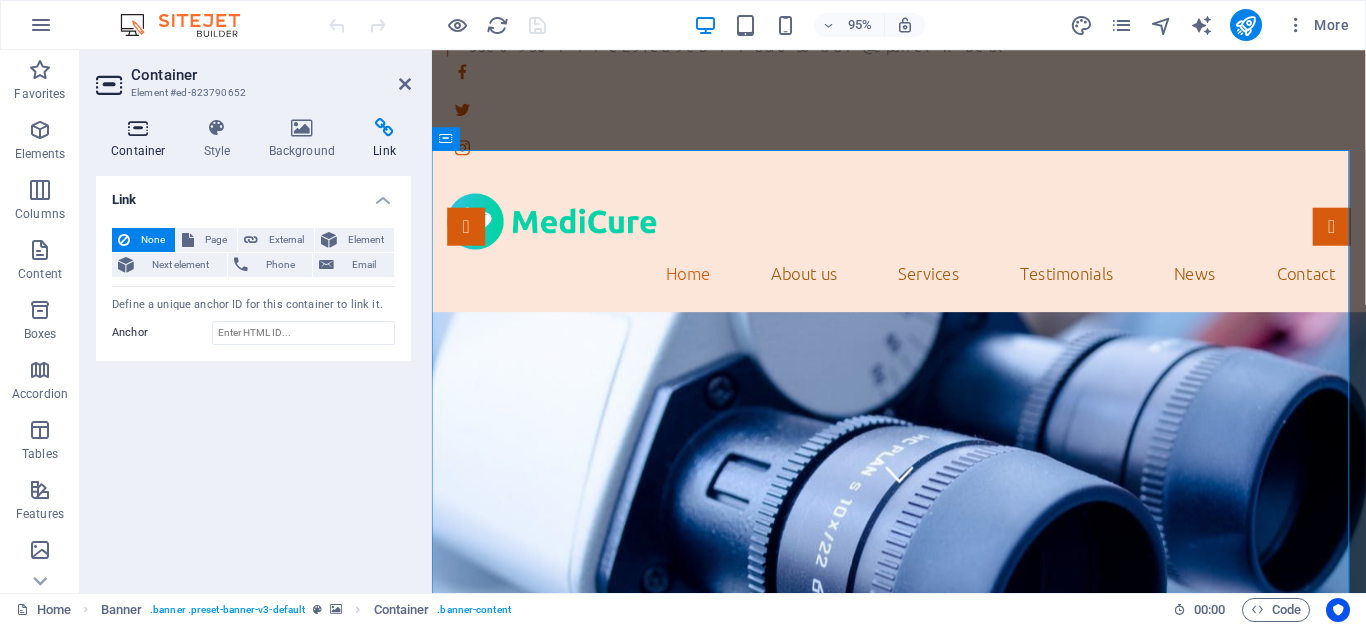 click on "Container" at bounding box center [142, 139] 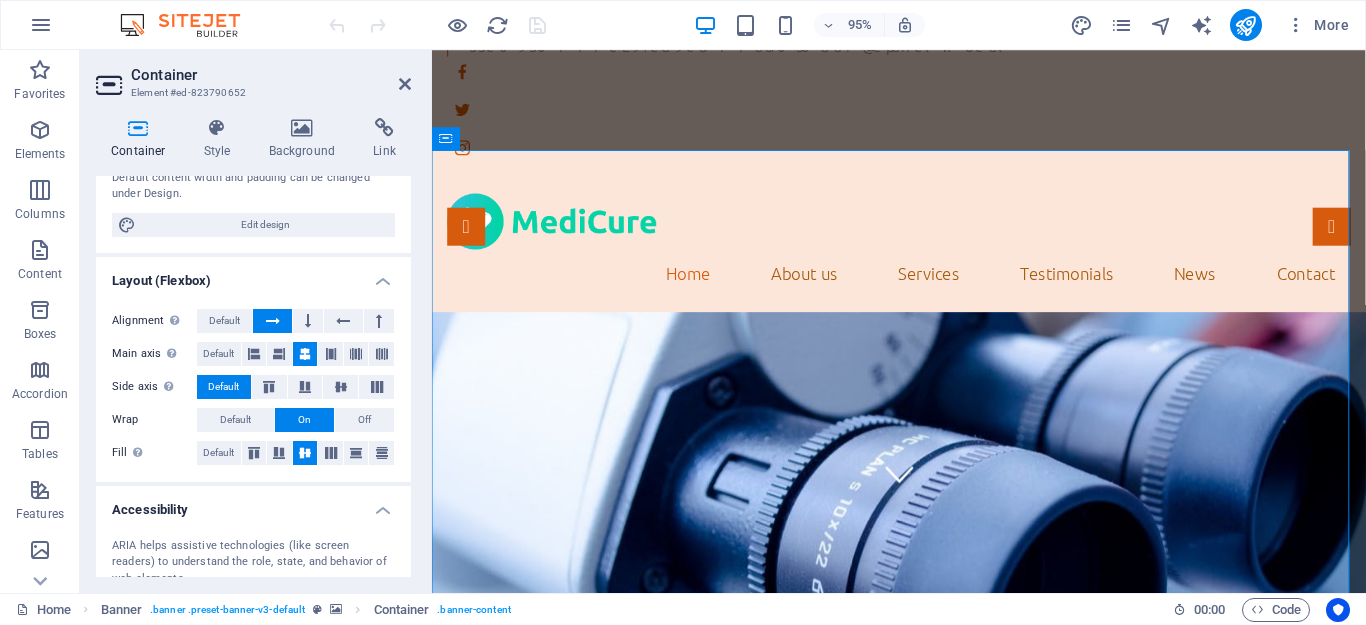 scroll, scrollTop: 0, scrollLeft: 0, axis: both 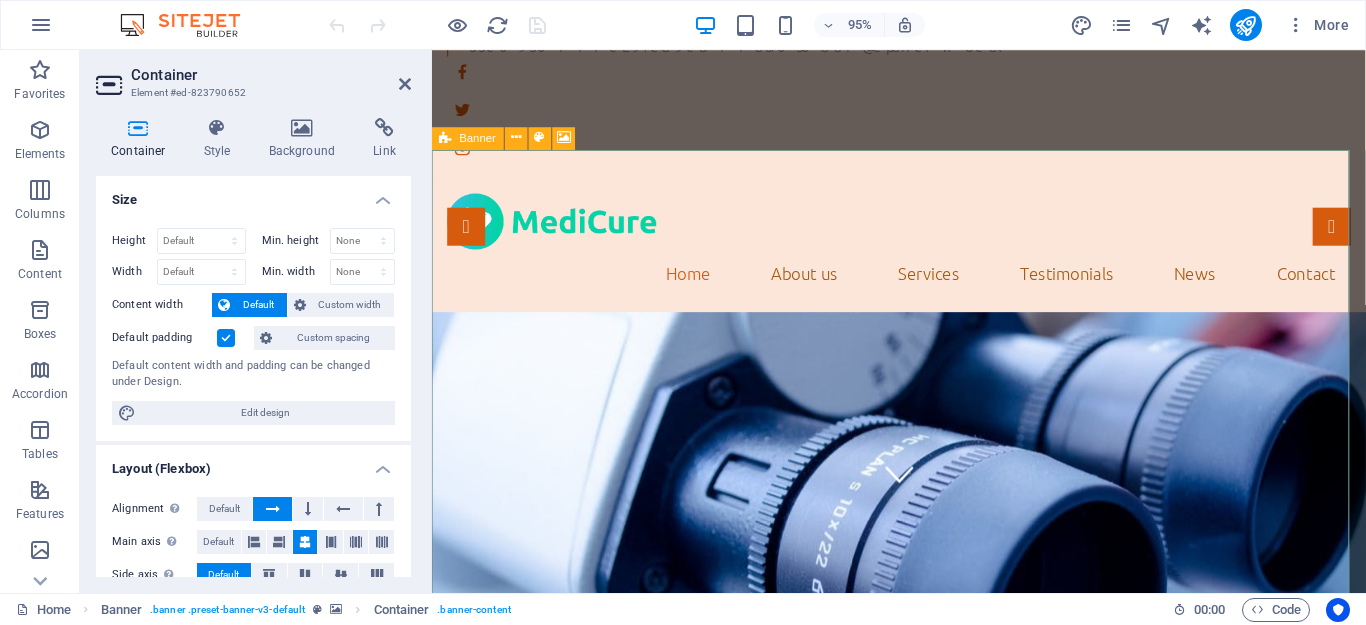 click on "Container Element #ed-823790652" at bounding box center [253, 76] 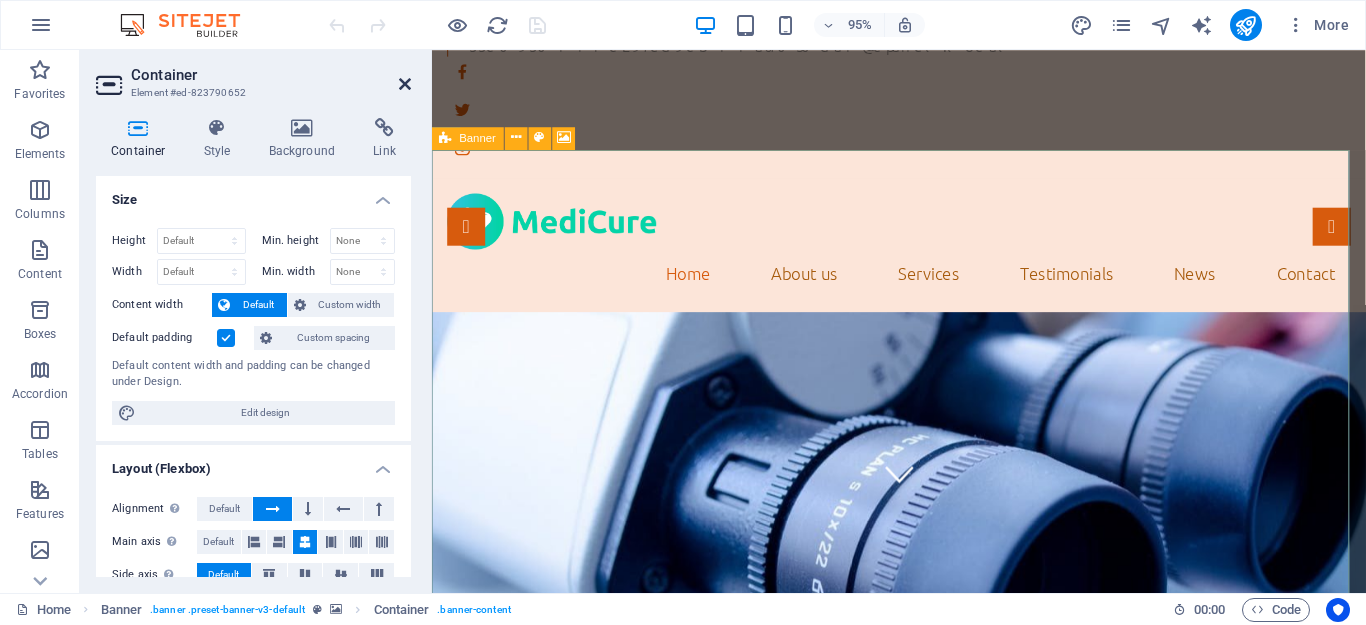 click at bounding box center [405, 84] 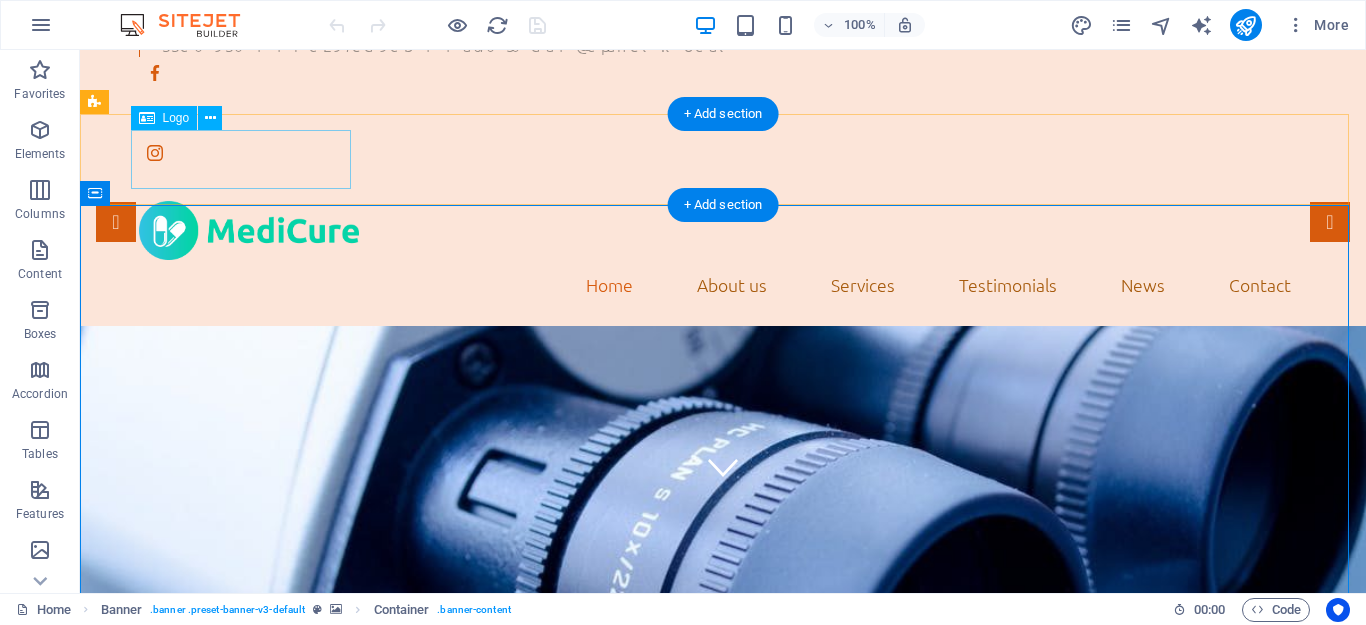 scroll, scrollTop: 0, scrollLeft: 0, axis: both 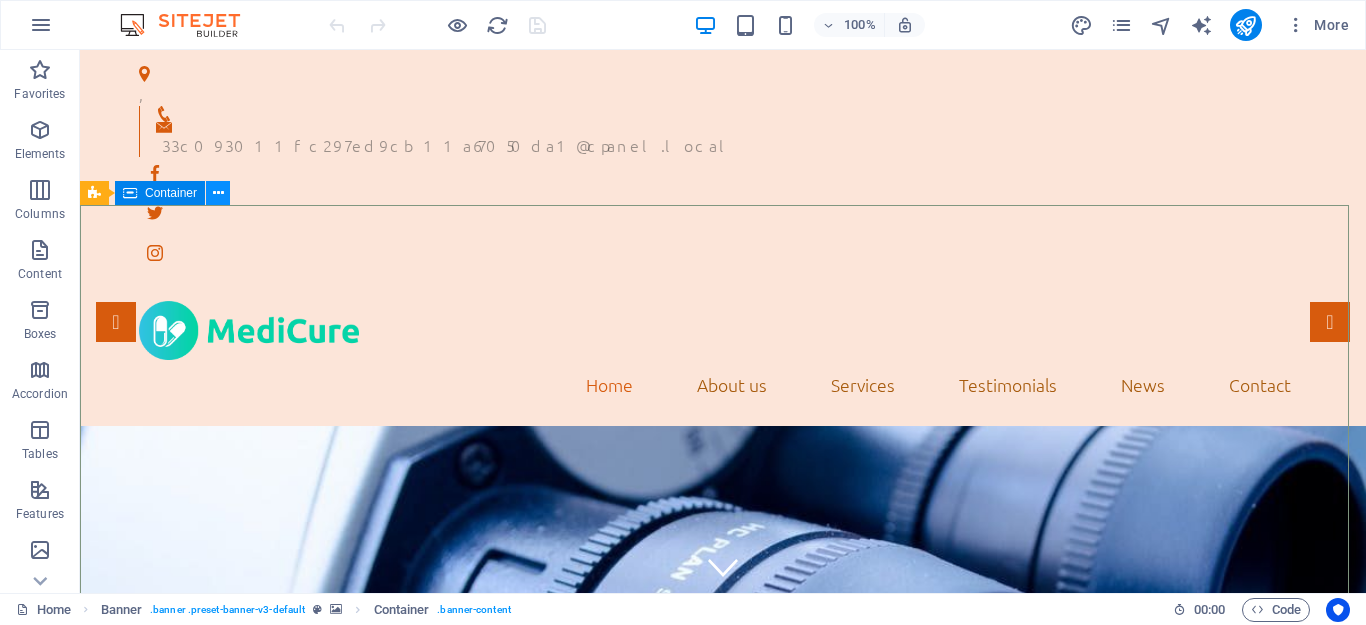 click at bounding box center (218, 193) 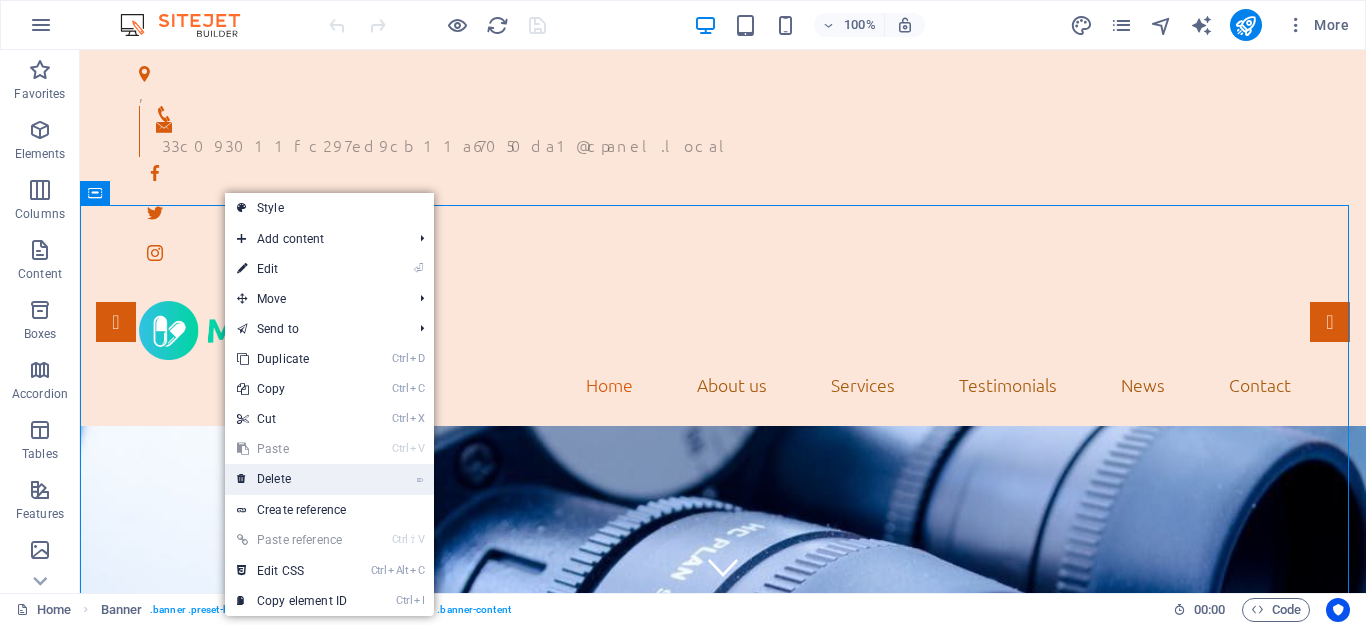 click on "⌦  Delete" at bounding box center [292, 479] 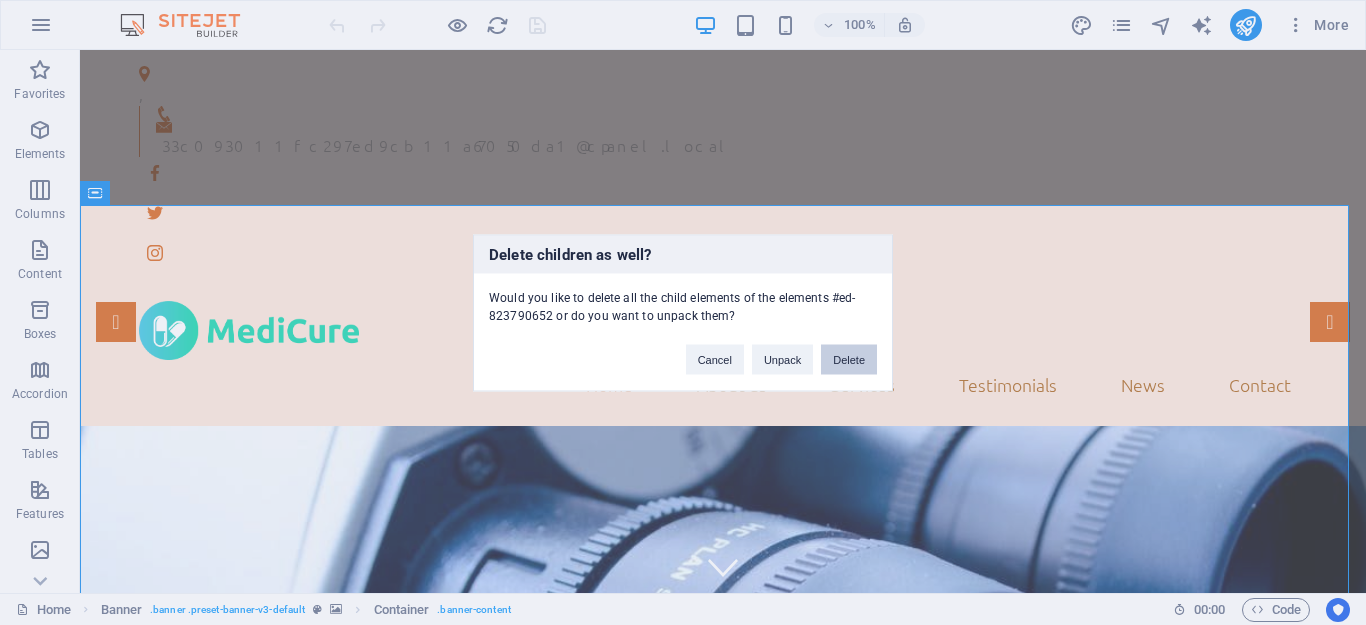 click on "Delete" at bounding box center (849, 359) 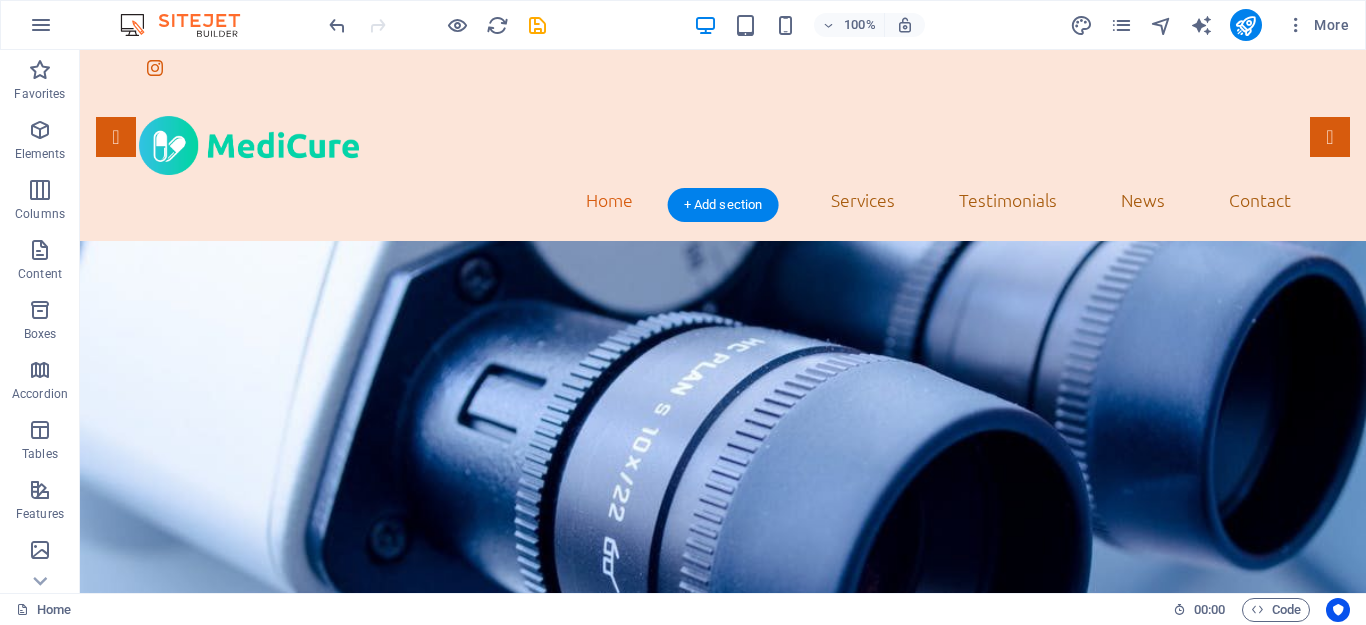 scroll, scrollTop: 0, scrollLeft: 0, axis: both 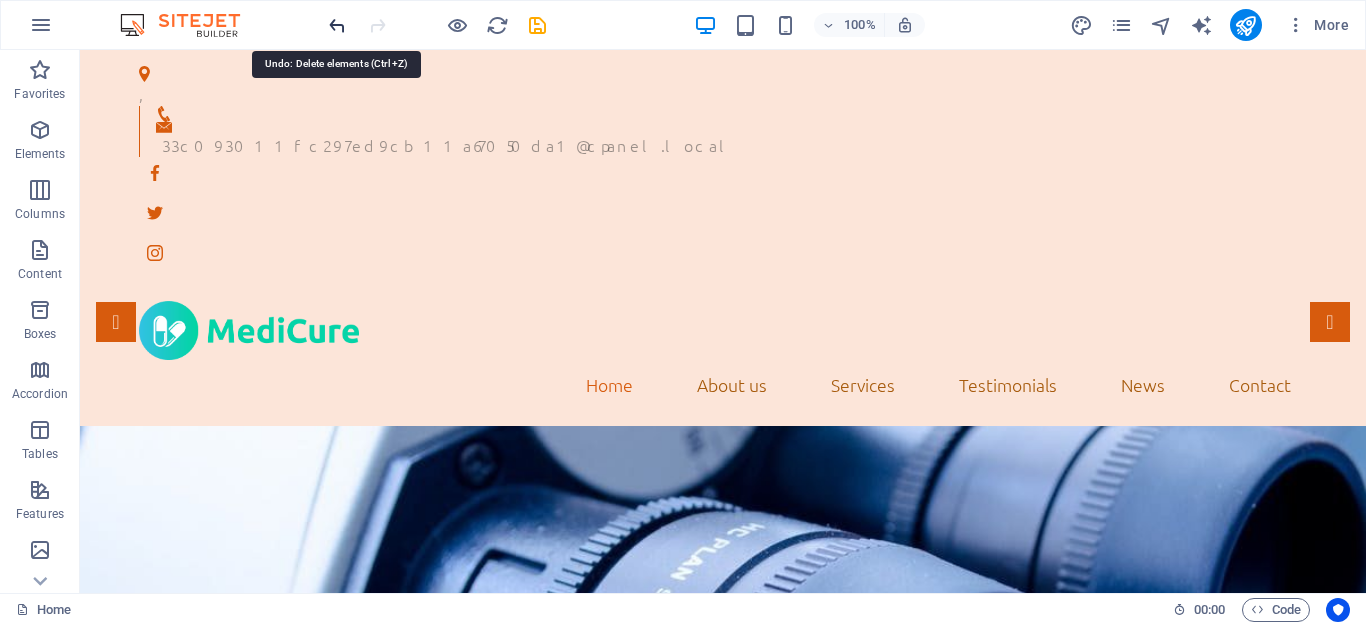 click at bounding box center [337, 25] 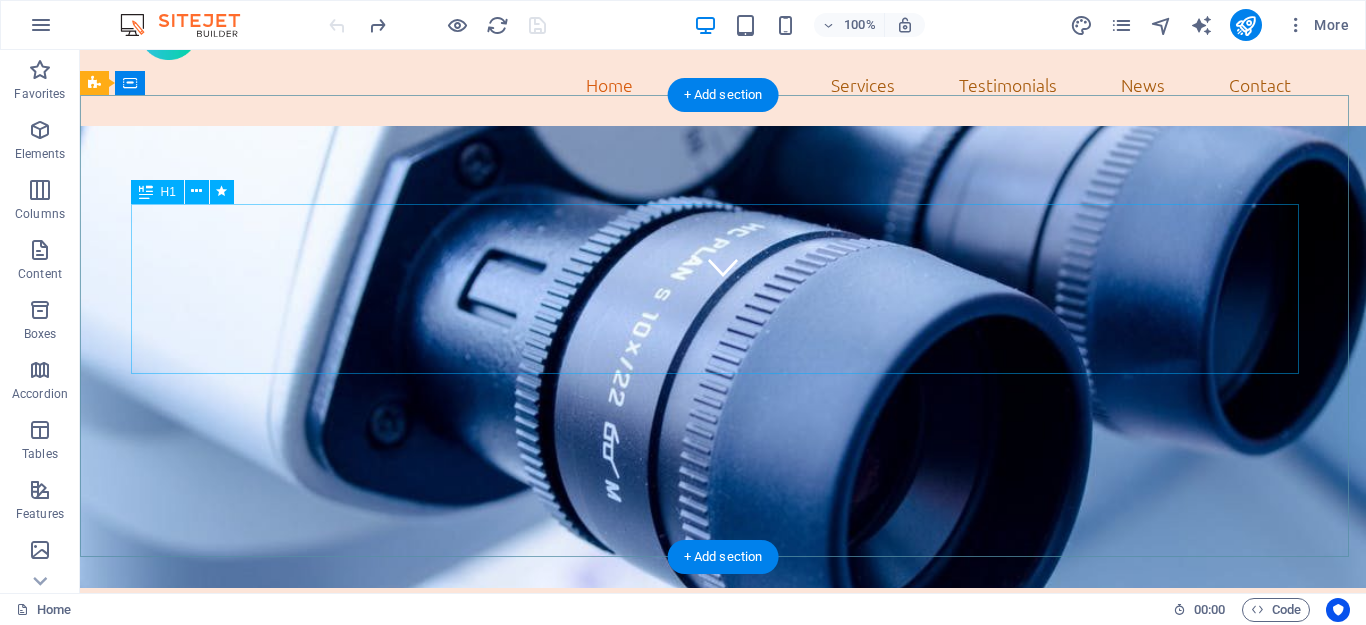 scroll, scrollTop: 0, scrollLeft: 0, axis: both 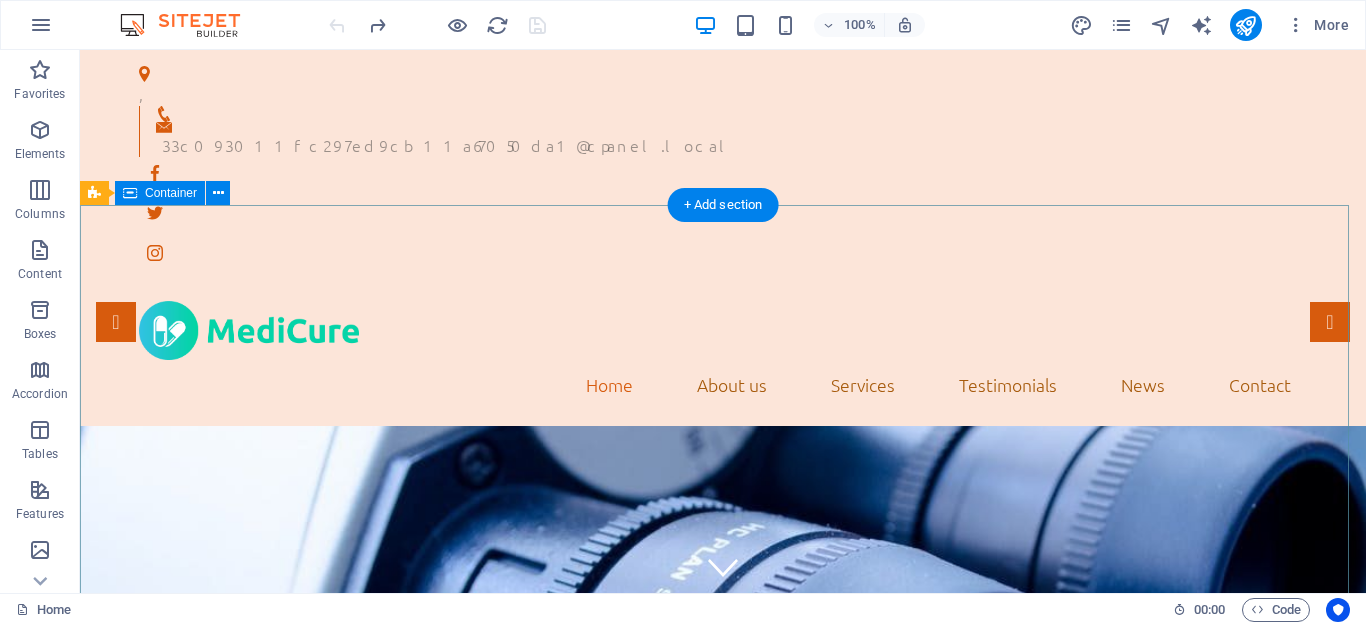 click on "eswt.com.tr We take care of you!" at bounding box center [723, 1091] 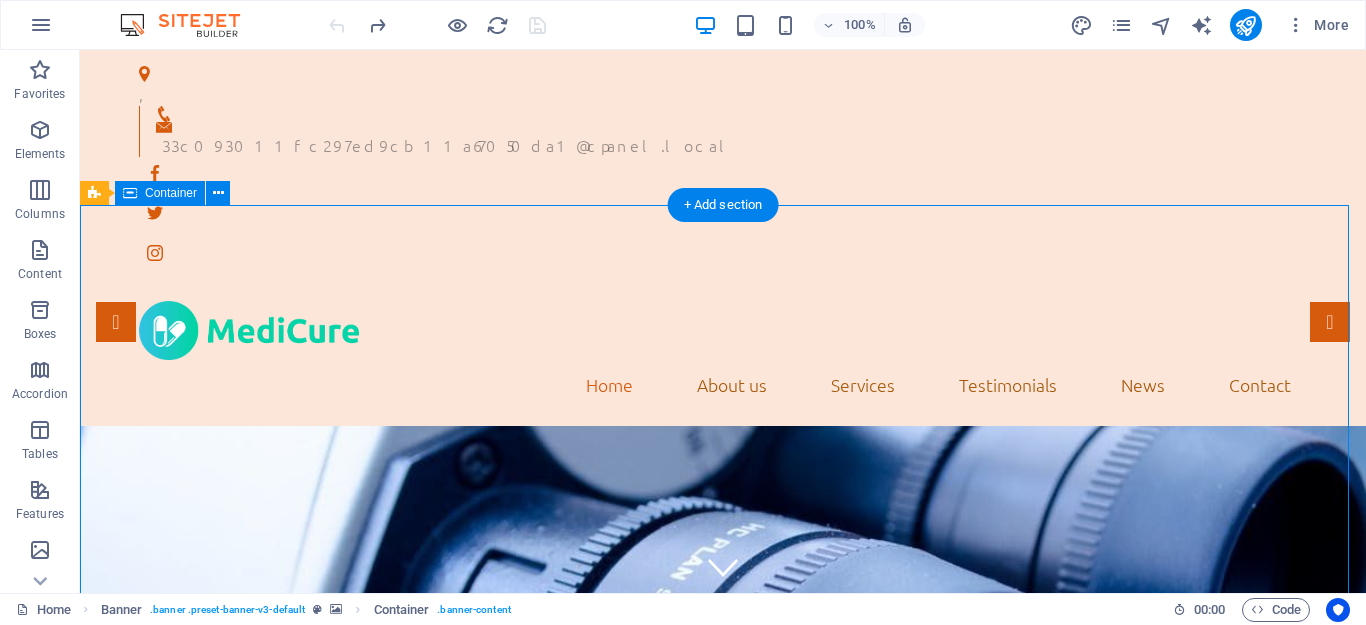 click on "eswt.com.tr" at bounding box center (723, 1053) 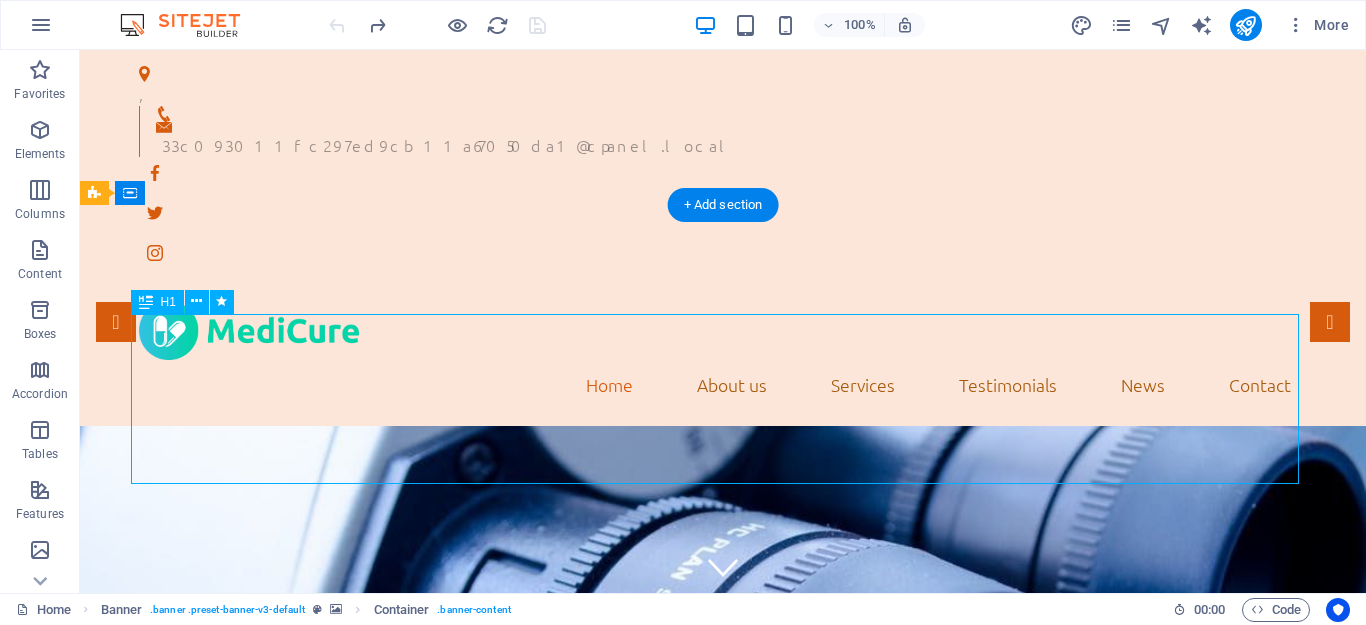 click on "eswt.com.tr" at bounding box center (723, 1053) 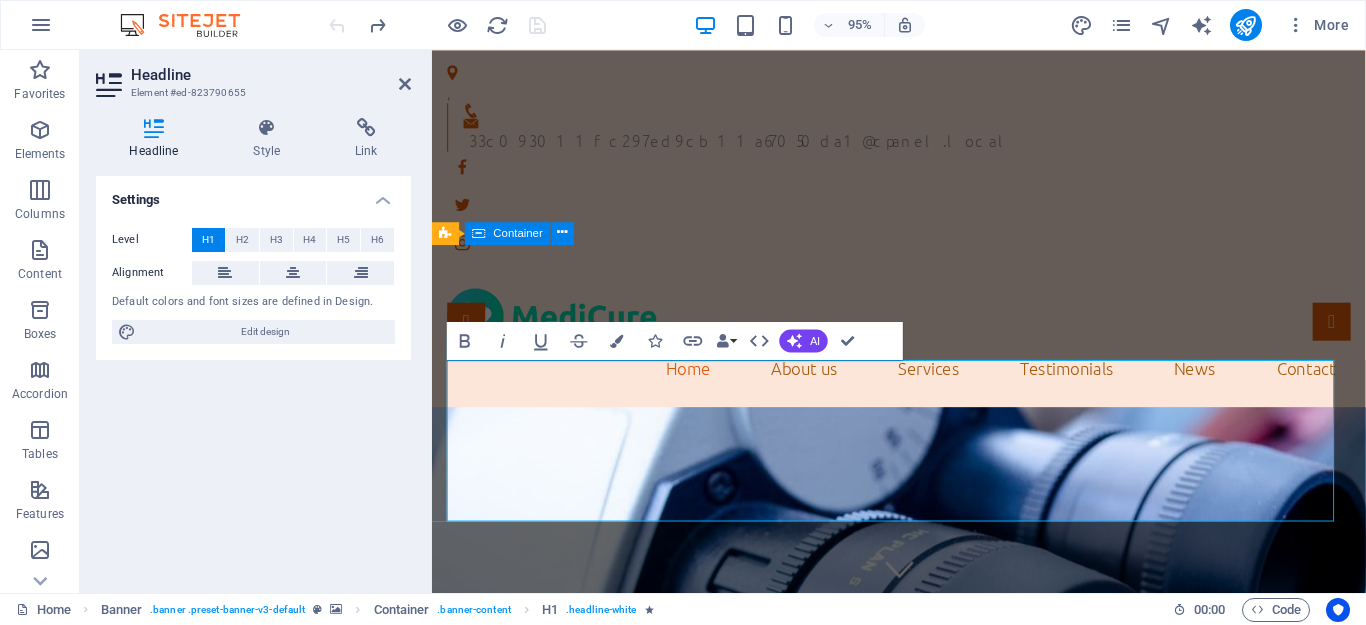 click on "eswt.com.tr We take care of you!" at bounding box center [923, 1091] 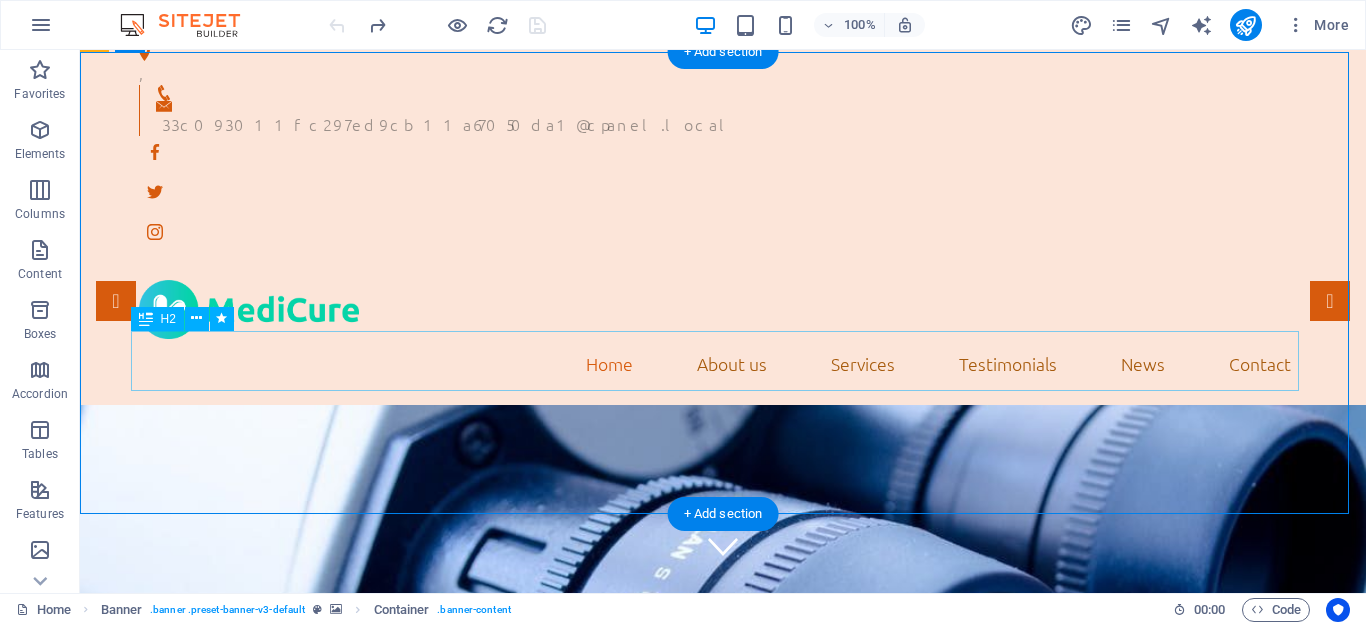 scroll, scrollTop: 200, scrollLeft: 0, axis: vertical 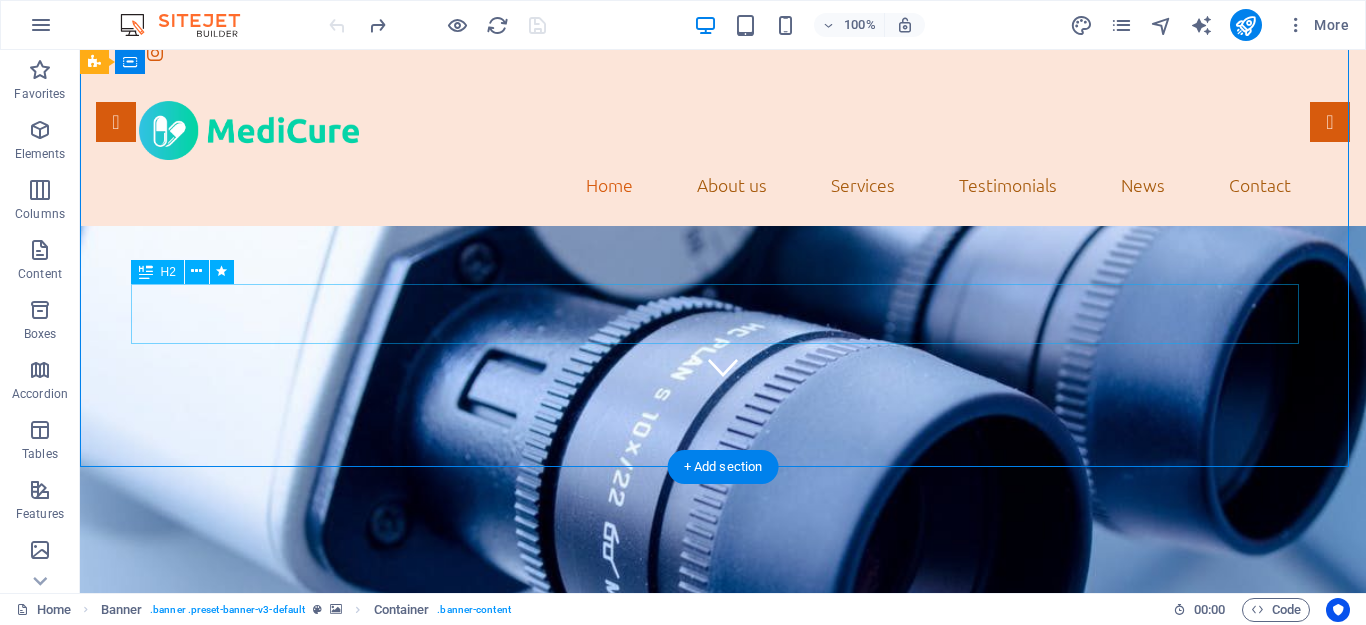 click on "We take  care  of you!" at bounding box center [723, 968] 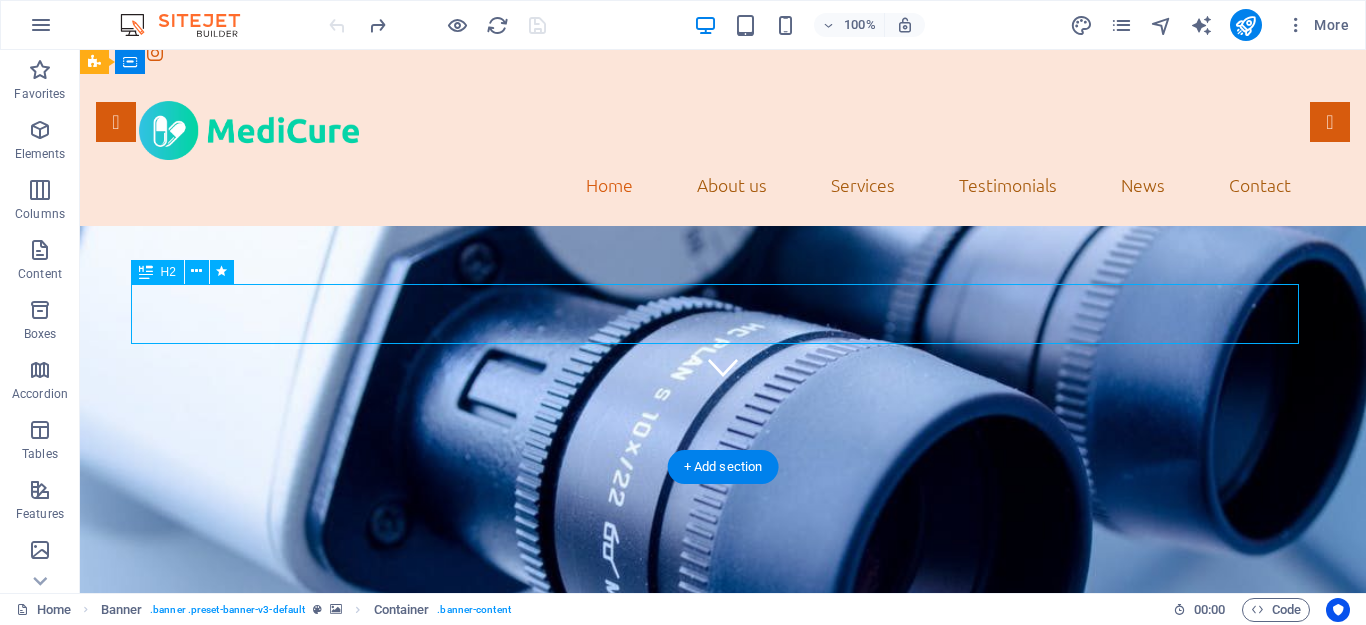 click on "We take  care  of you!" at bounding box center (723, 968) 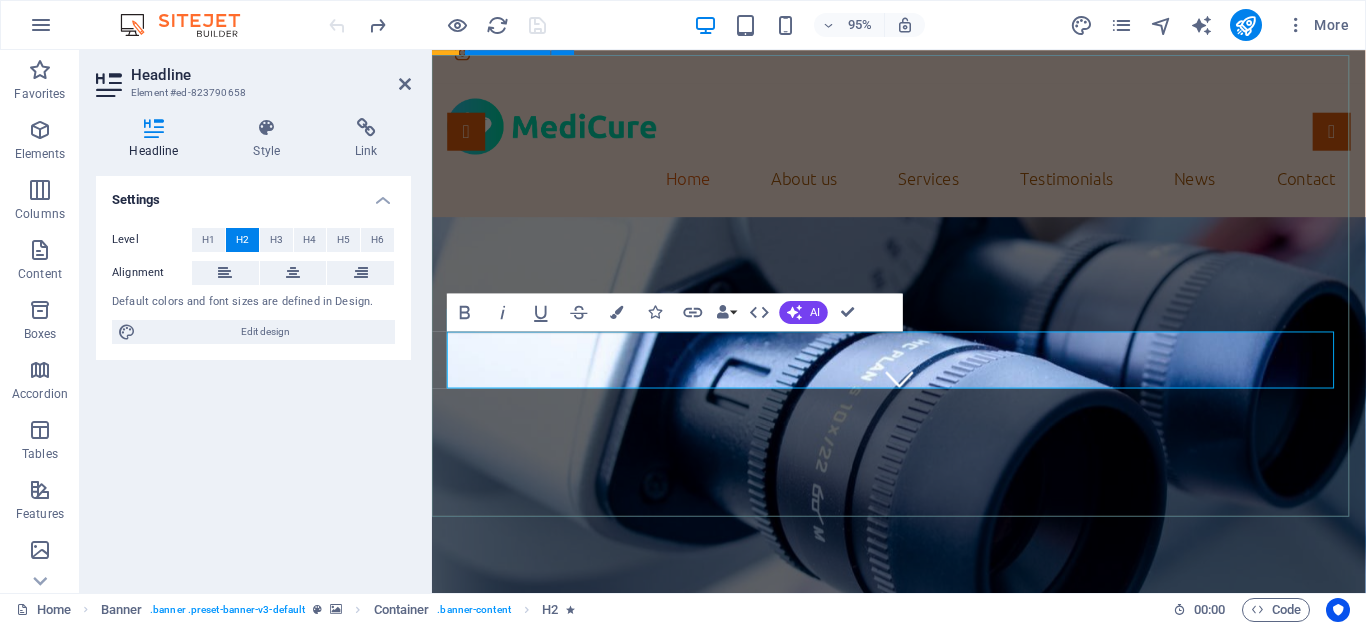 click on "eswt.com.tr We take care of you!" at bounding box center (923, 891) 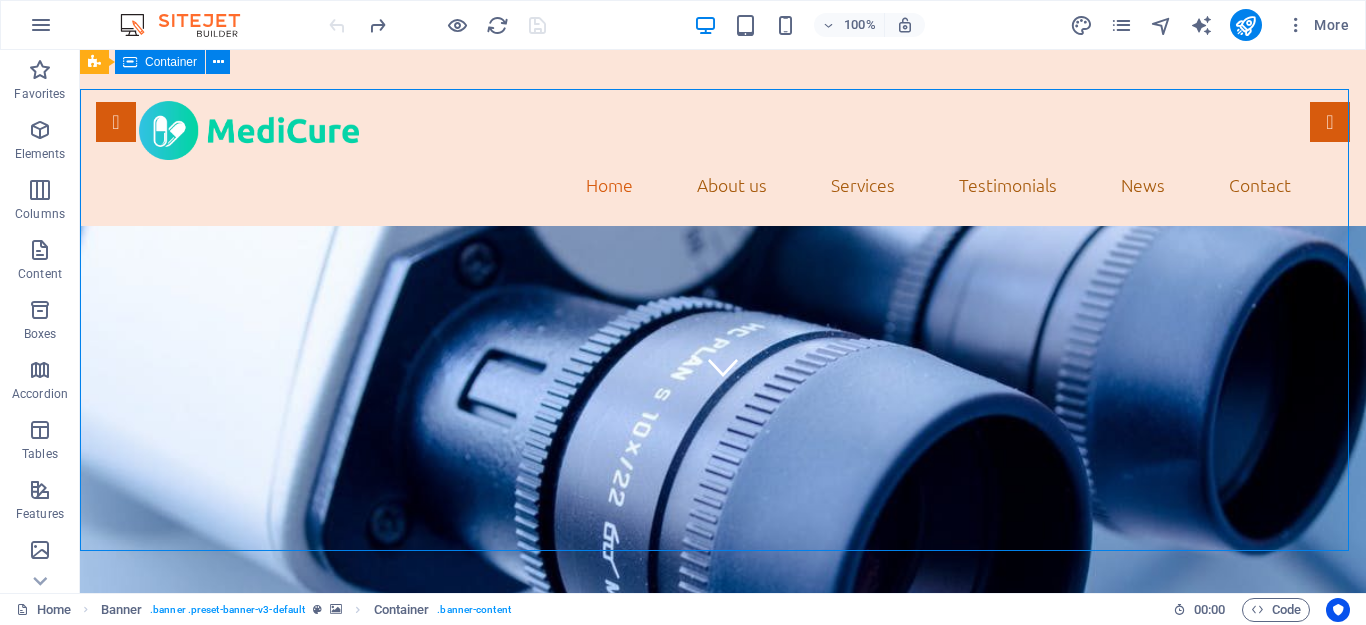 scroll, scrollTop: 0, scrollLeft: 0, axis: both 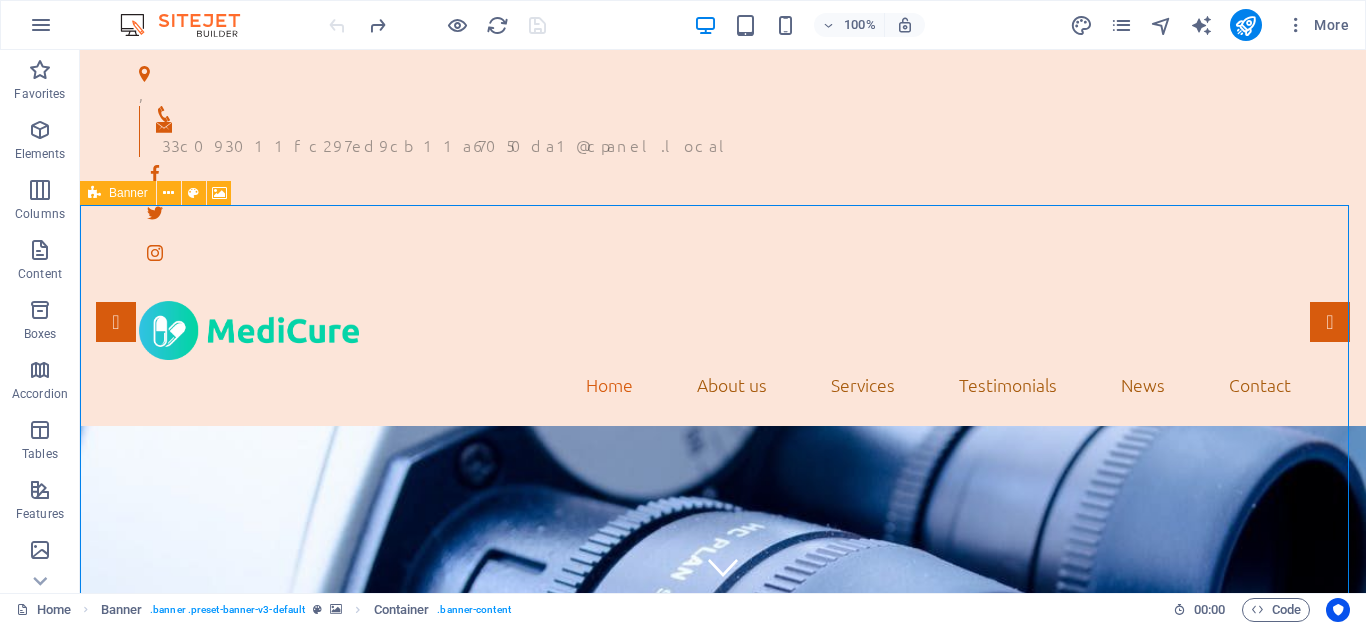 click on "Banner" at bounding box center [118, 193] 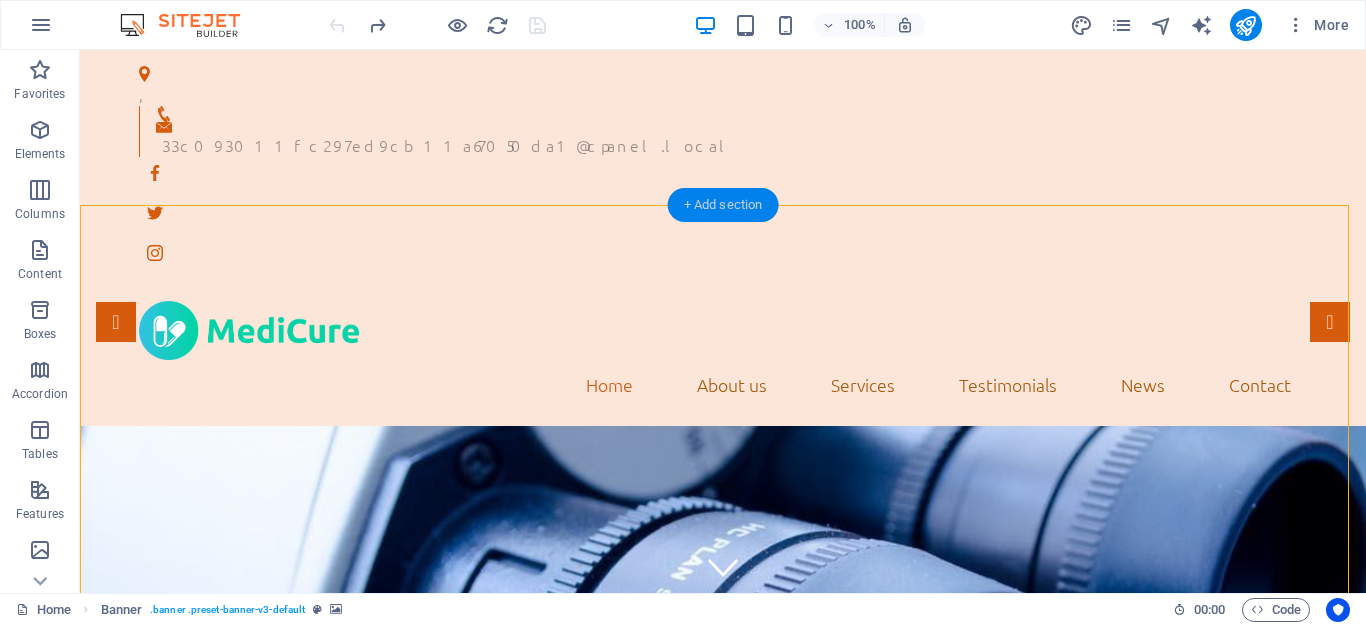 click on "+ Add section" at bounding box center [723, 205] 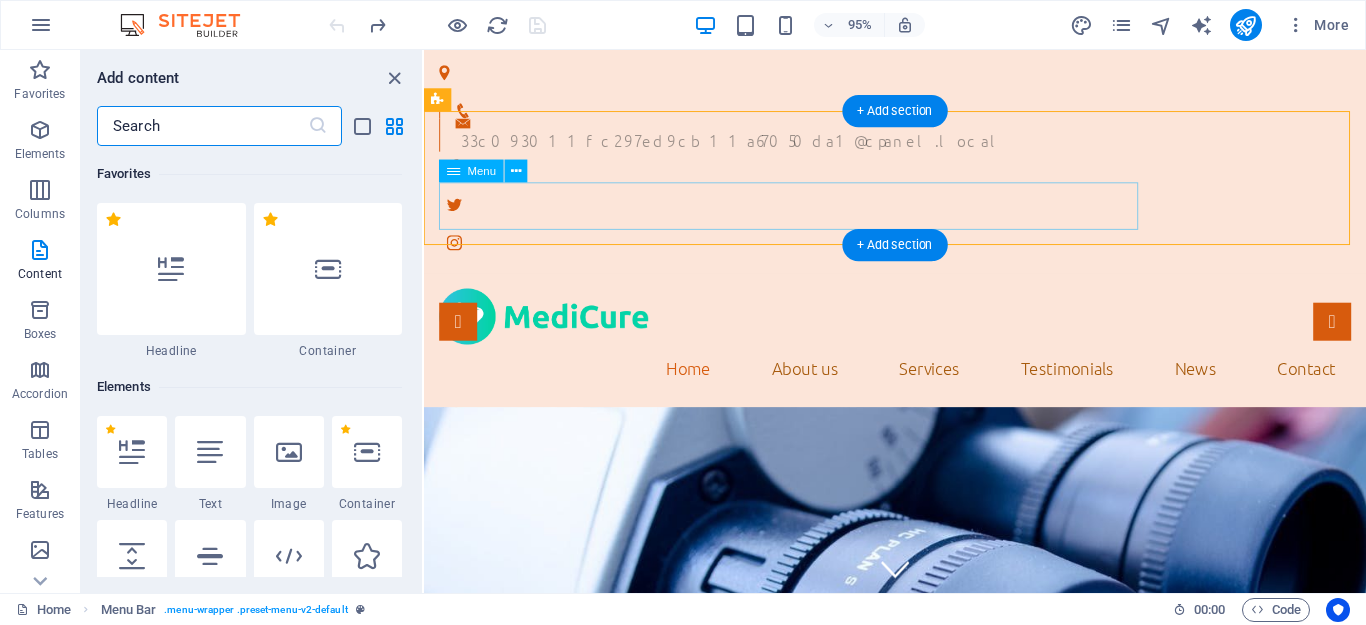 scroll, scrollTop: 3499, scrollLeft: 0, axis: vertical 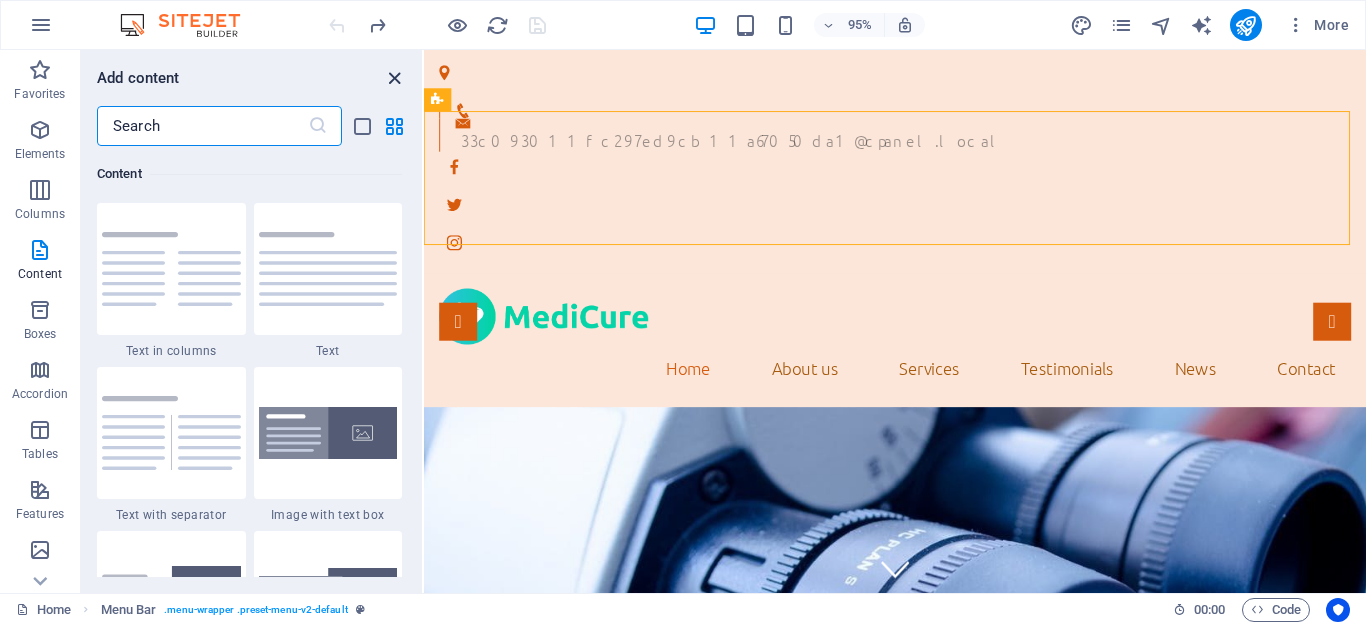 click at bounding box center [394, 78] 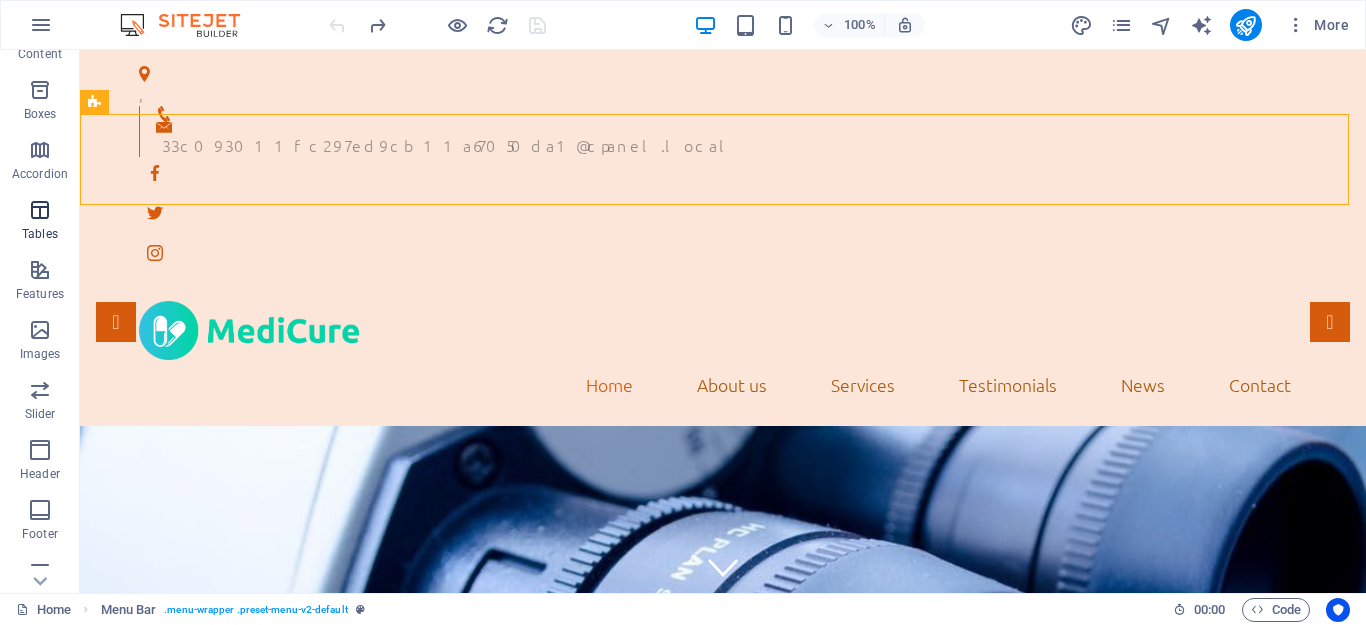 scroll, scrollTop: 357, scrollLeft: 0, axis: vertical 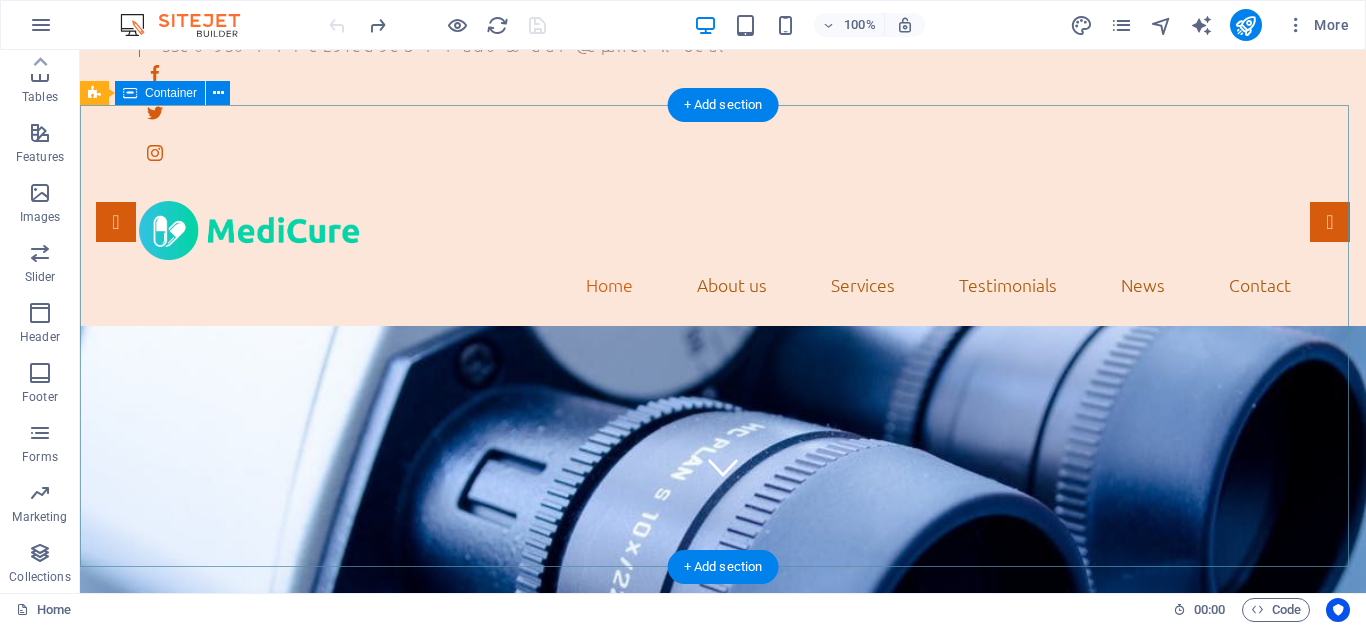 click on "eswt.com.tr We take care of you!" at bounding box center (723, 991) 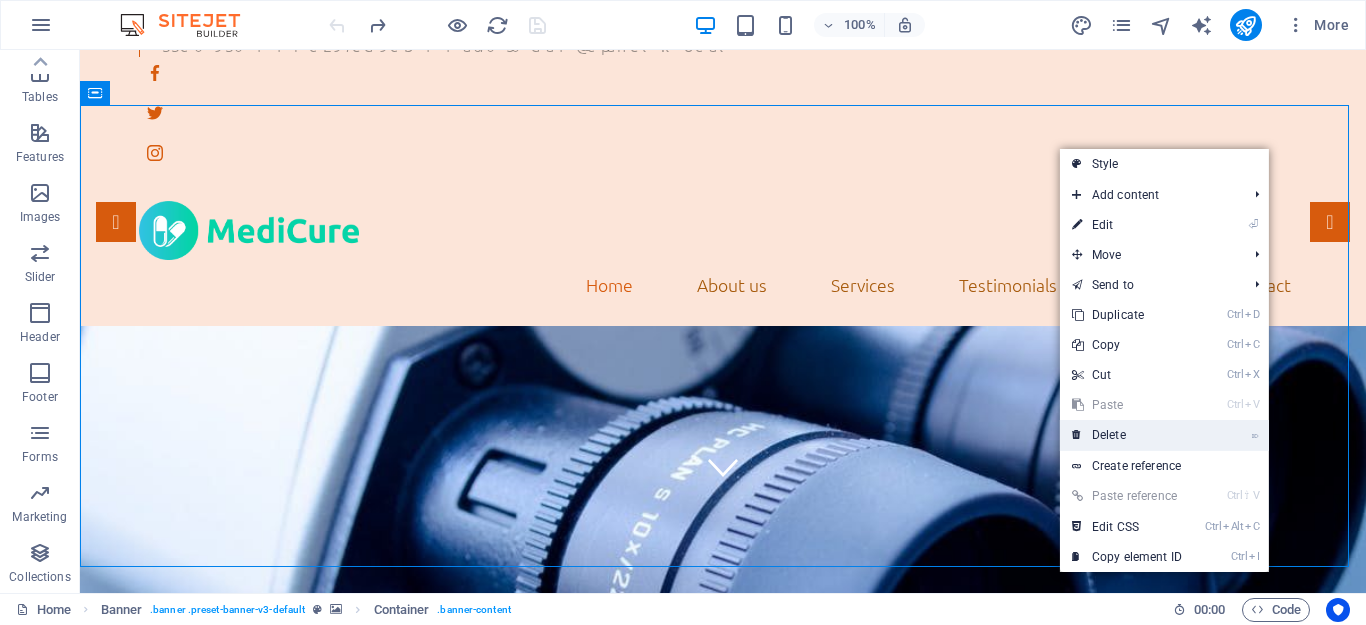 click on "⌦  Delete" at bounding box center [1127, 435] 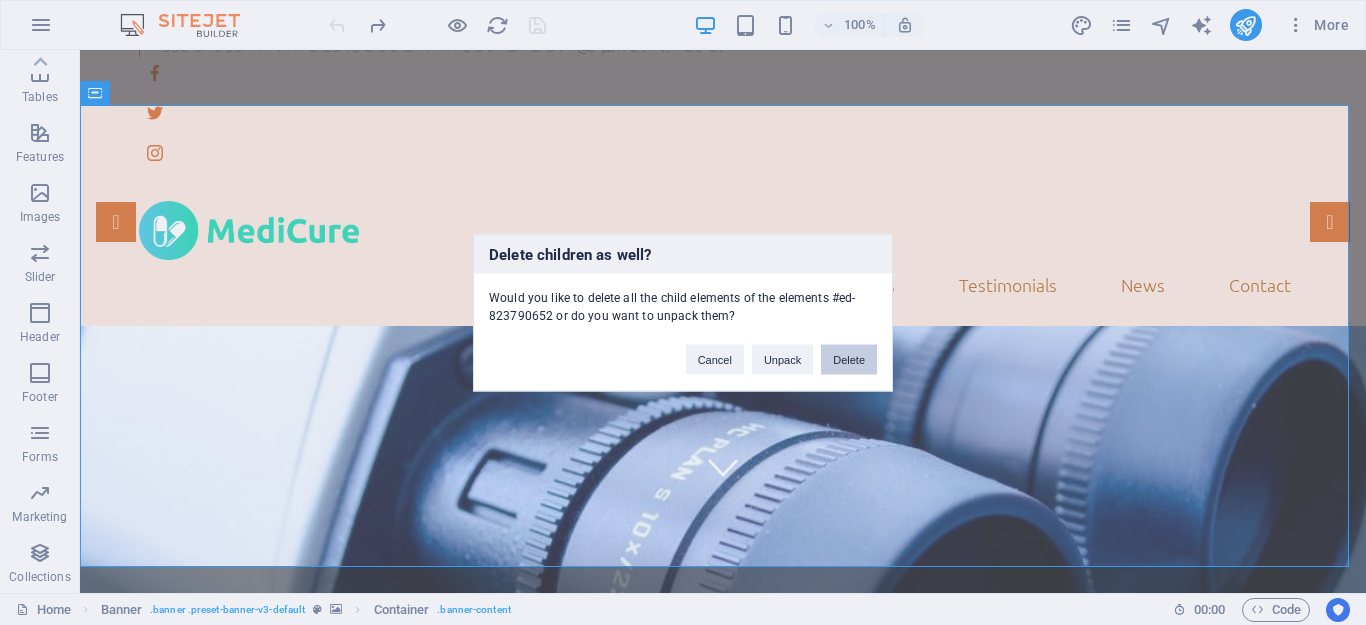 click on "Delete" at bounding box center (849, 359) 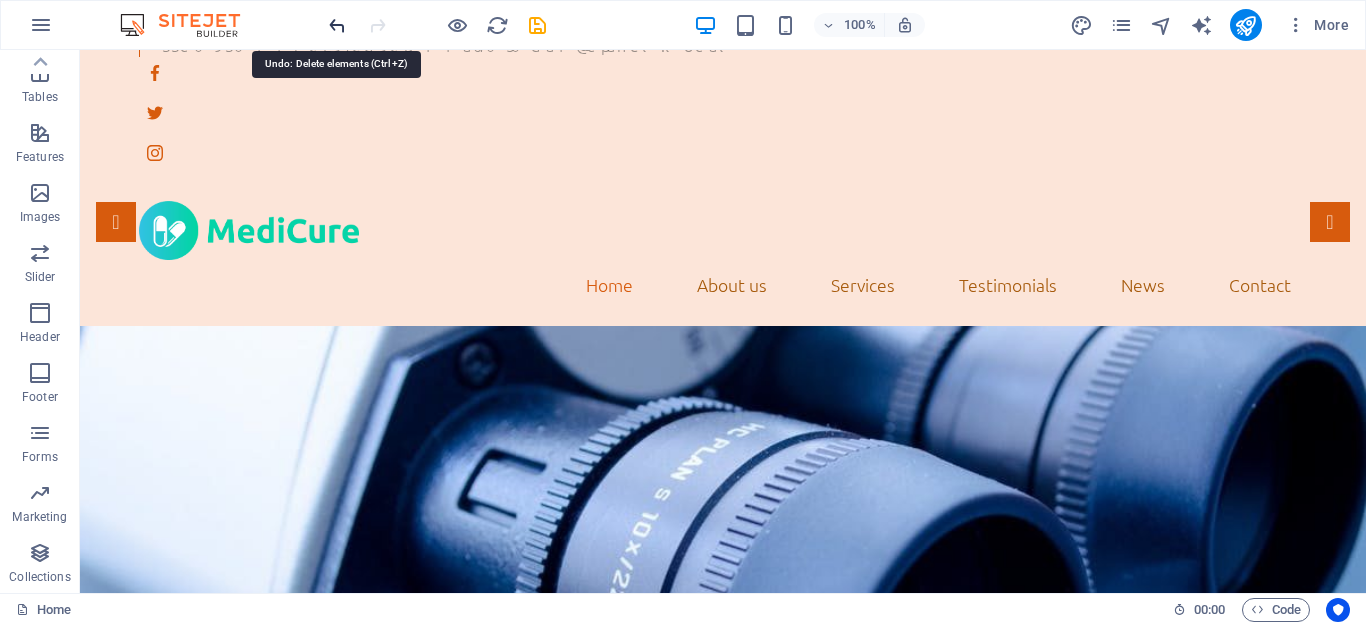 click at bounding box center [337, 25] 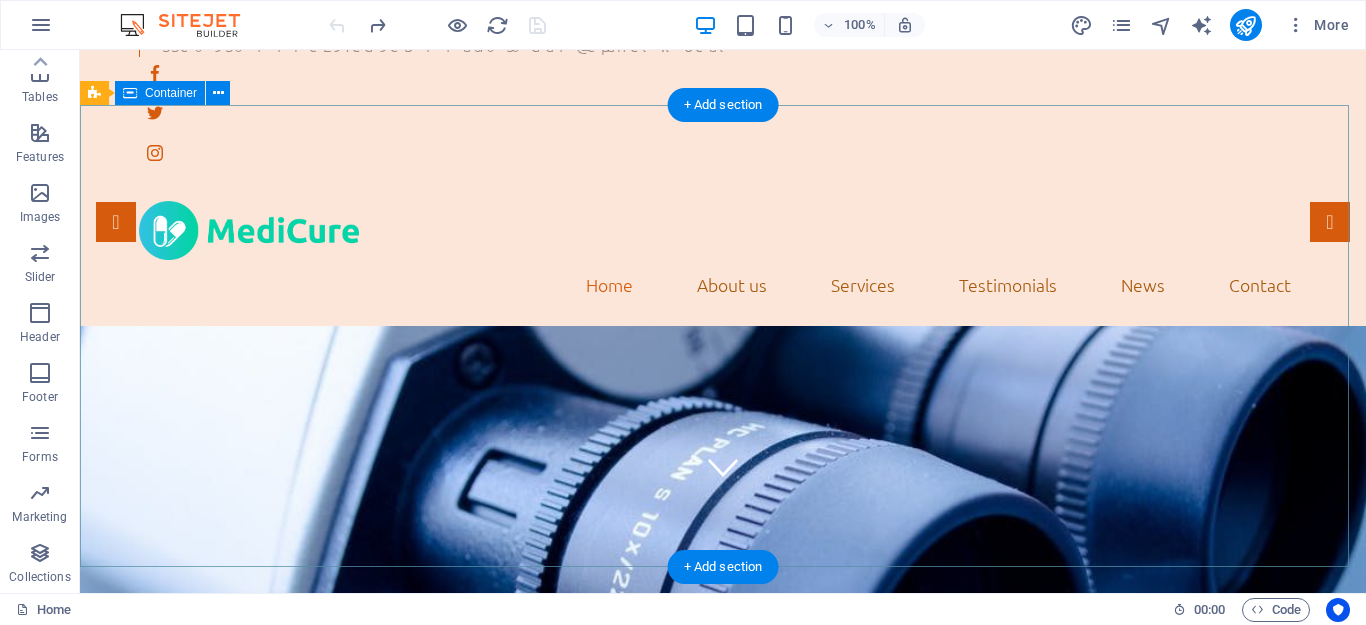 click on "eswt.com.tr We take care of you!" at bounding box center [723, 991] 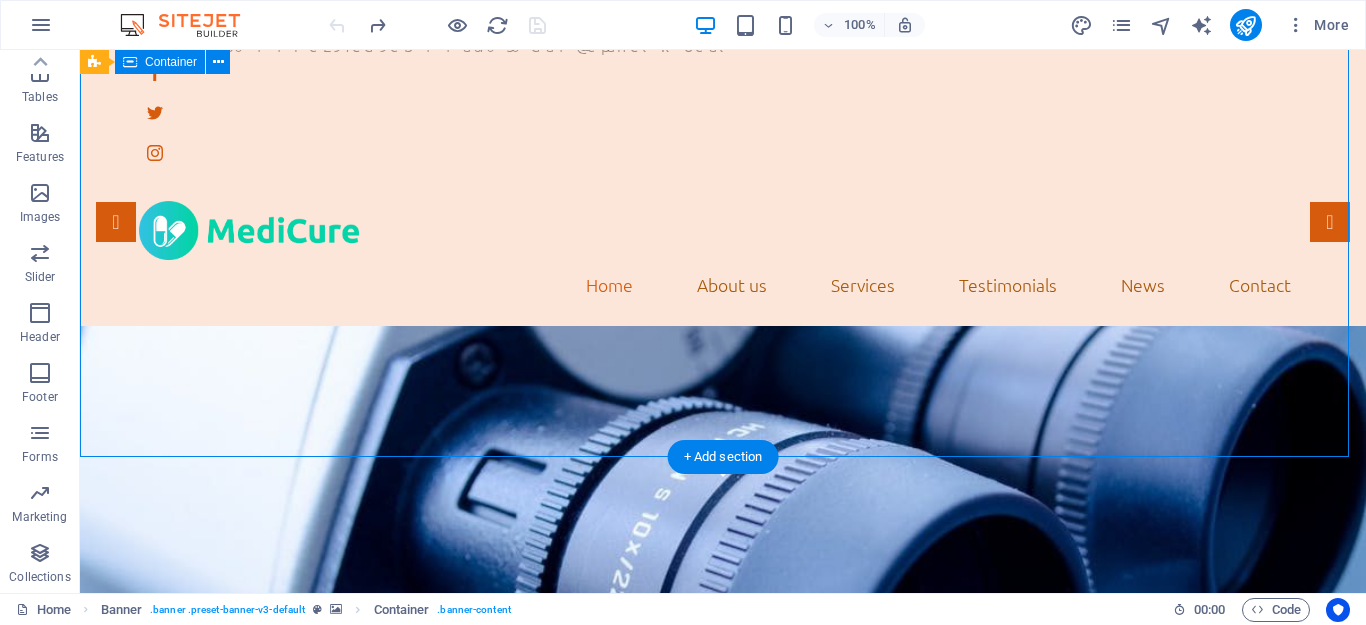 scroll, scrollTop: 300, scrollLeft: 0, axis: vertical 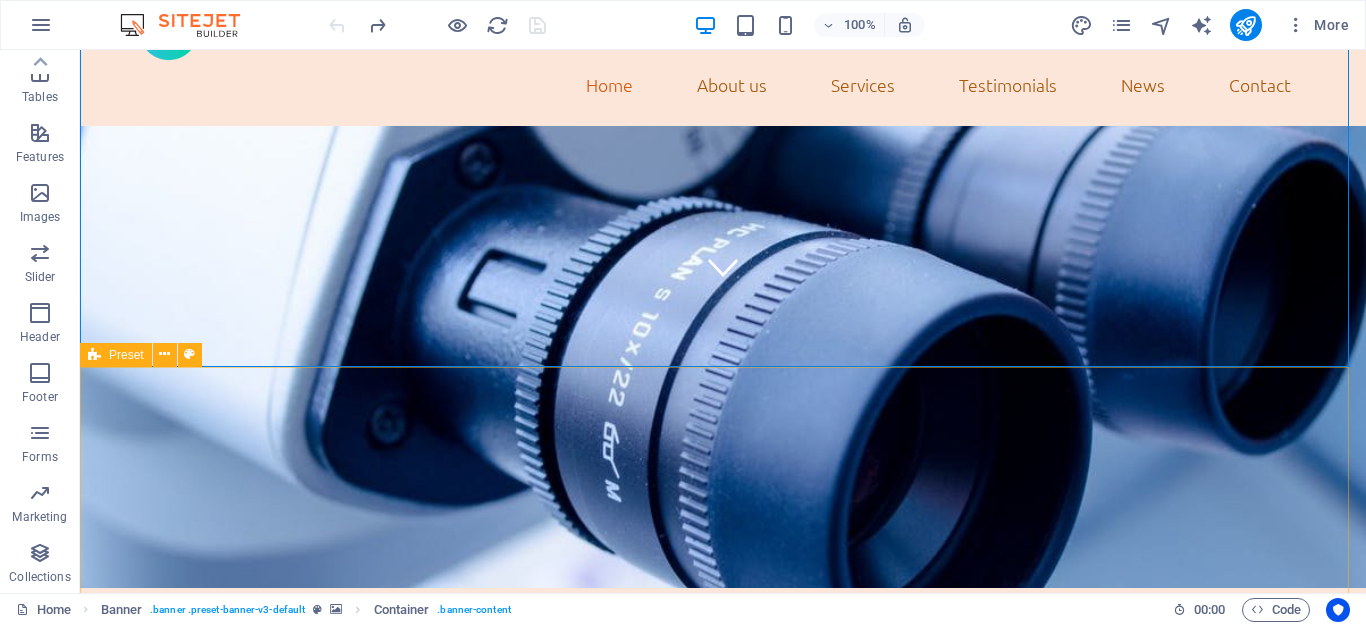 click on "Preset" at bounding box center [126, 355] 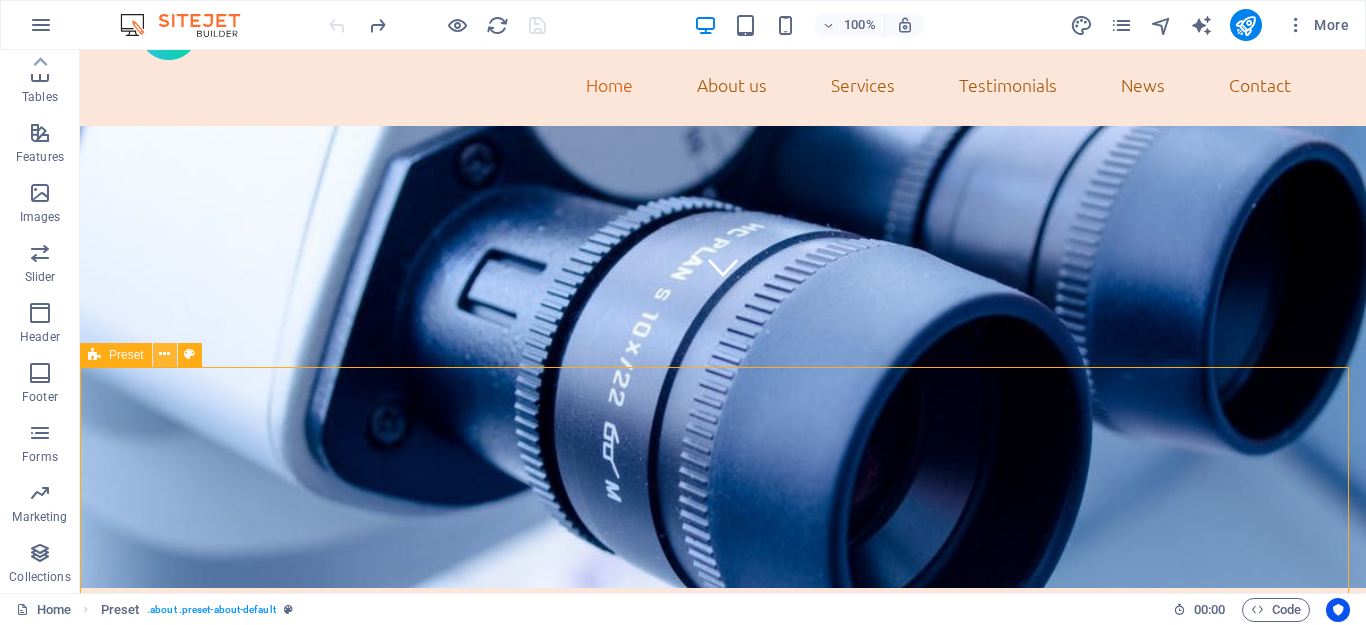 click at bounding box center [165, 355] 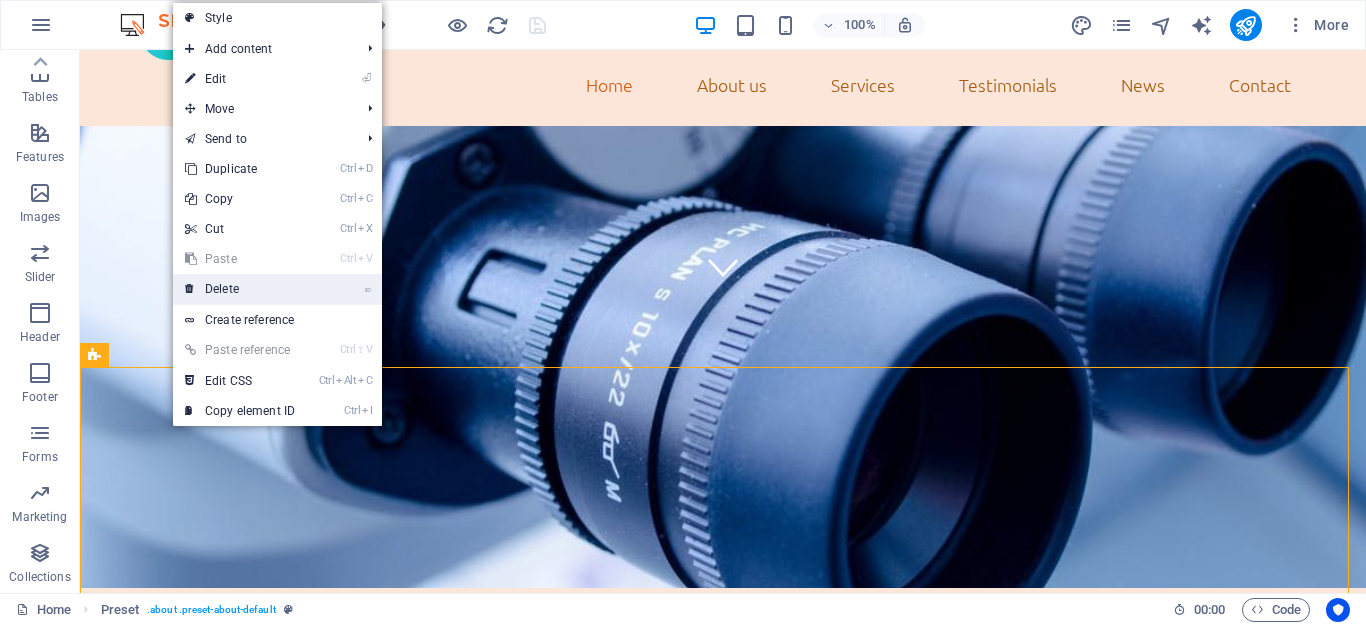 click on "⌦  Delete" at bounding box center [240, 289] 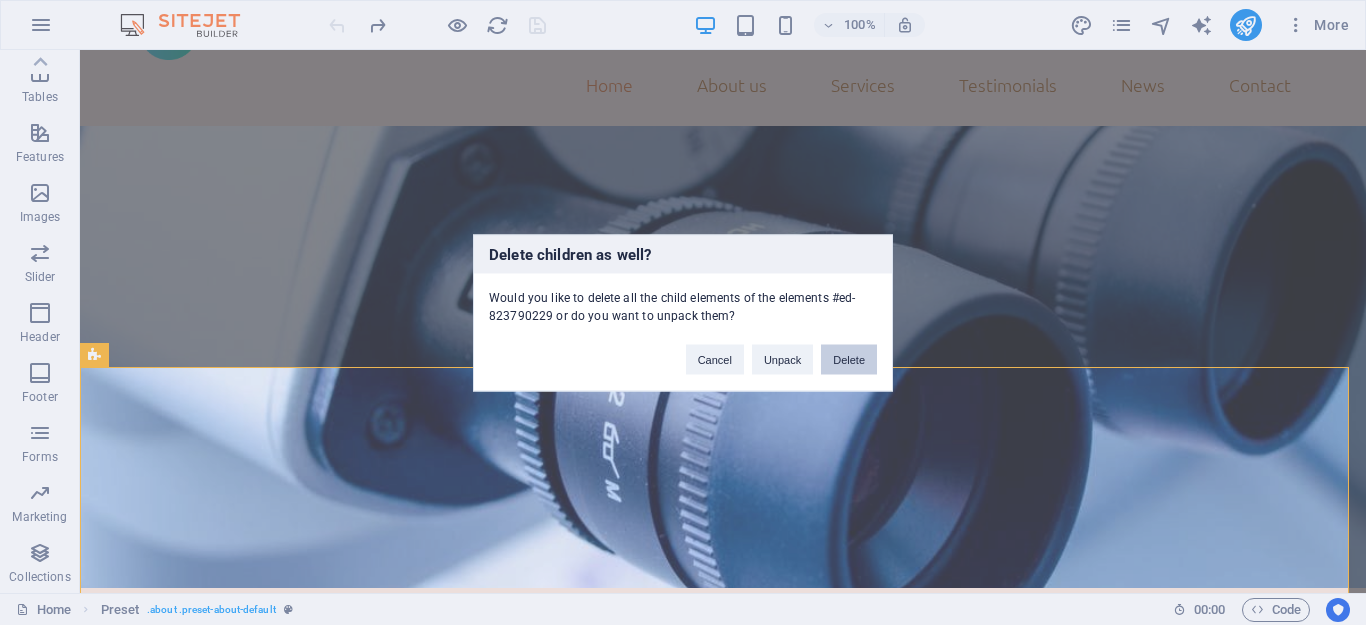 click on "Delete" at bounding box center [849, 359] 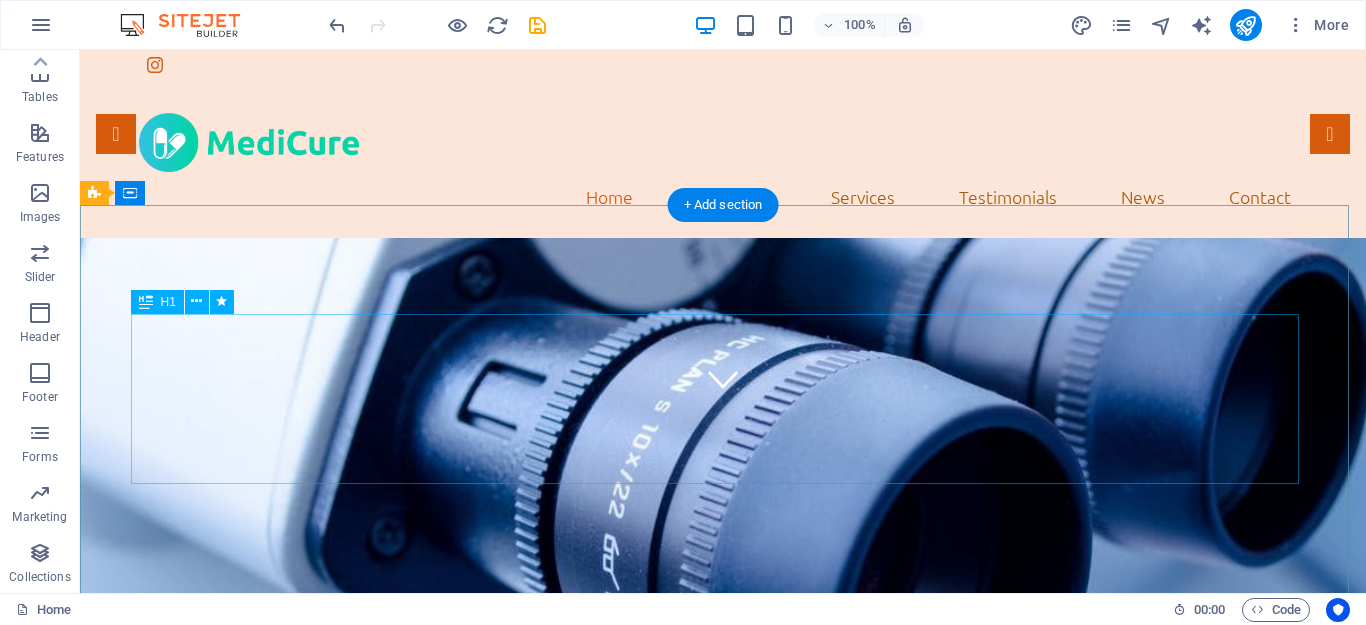 scroll, scrollTop: 0, scrollLeft: 0, axis: both 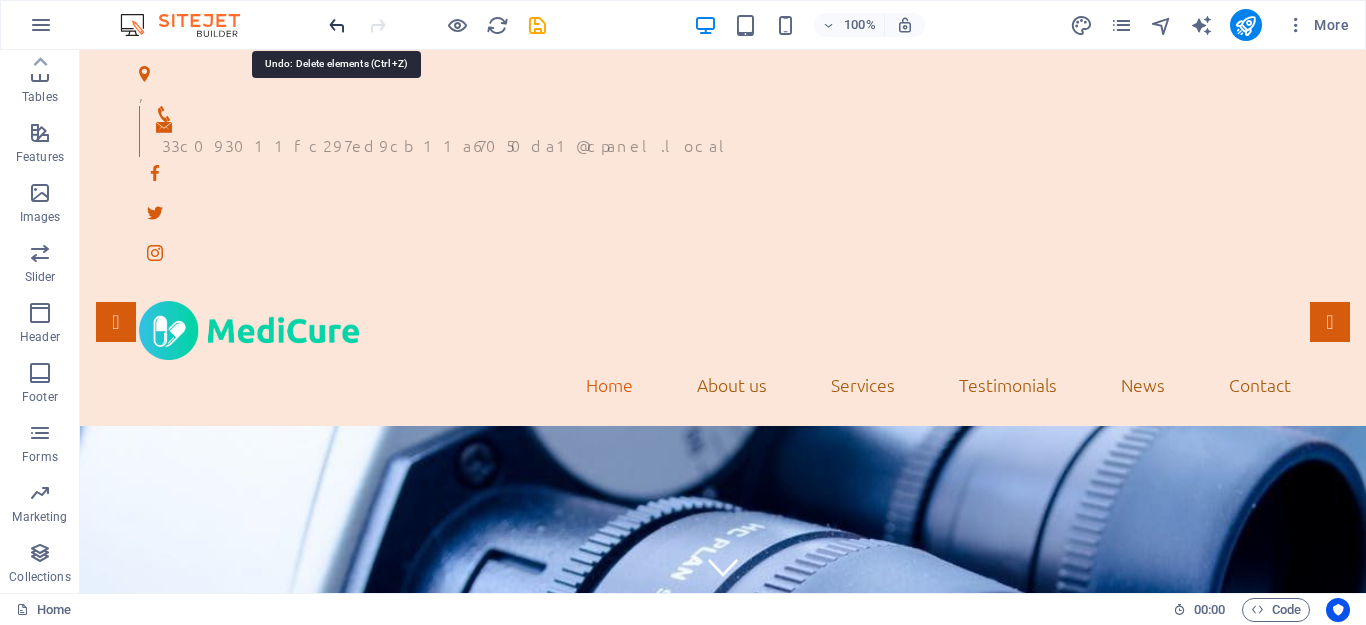 click at bounding box center (337, 25) 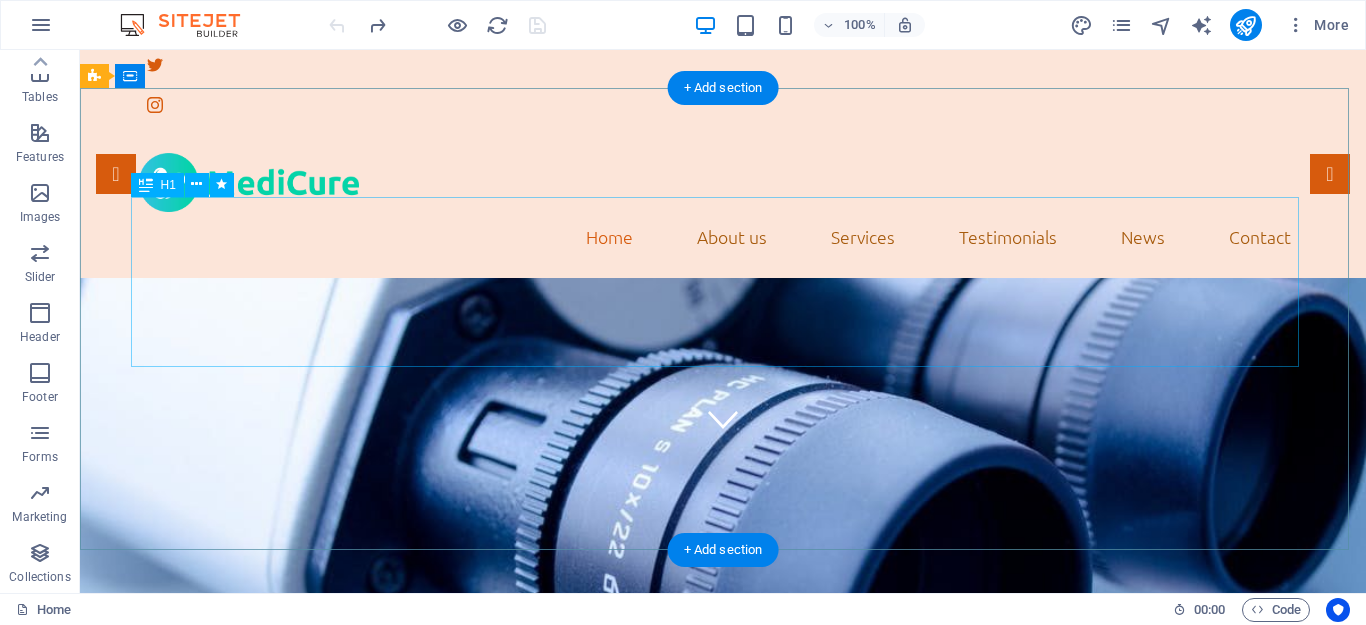 scroll, scrollTop: 117, scrollLeft: 0, axis: vertical 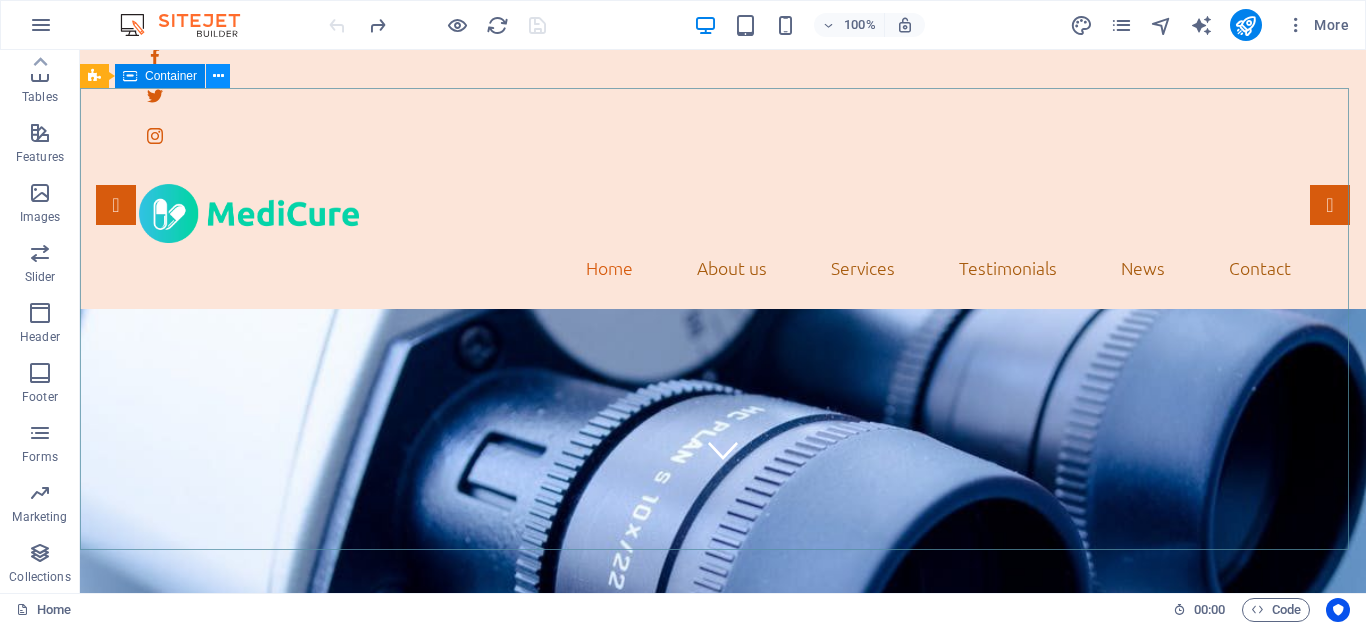 click at bounding box center (218, 76) 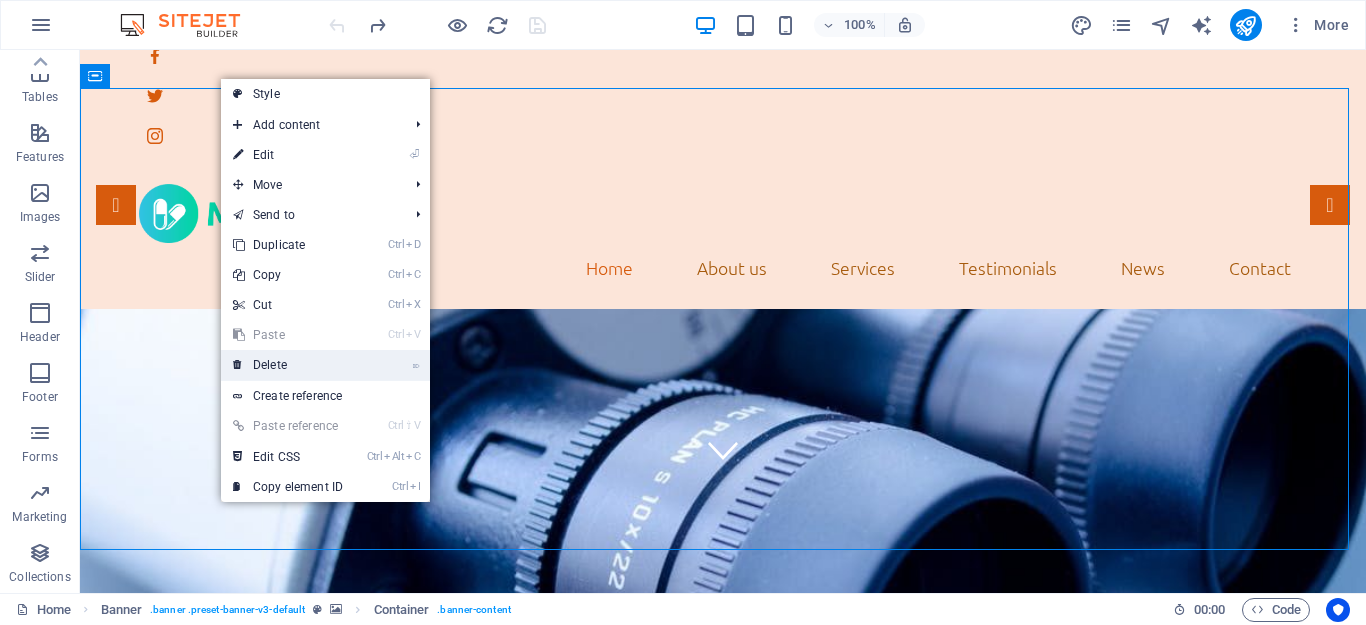 click on "⌦  Delete" at bounding box center (288, 365) 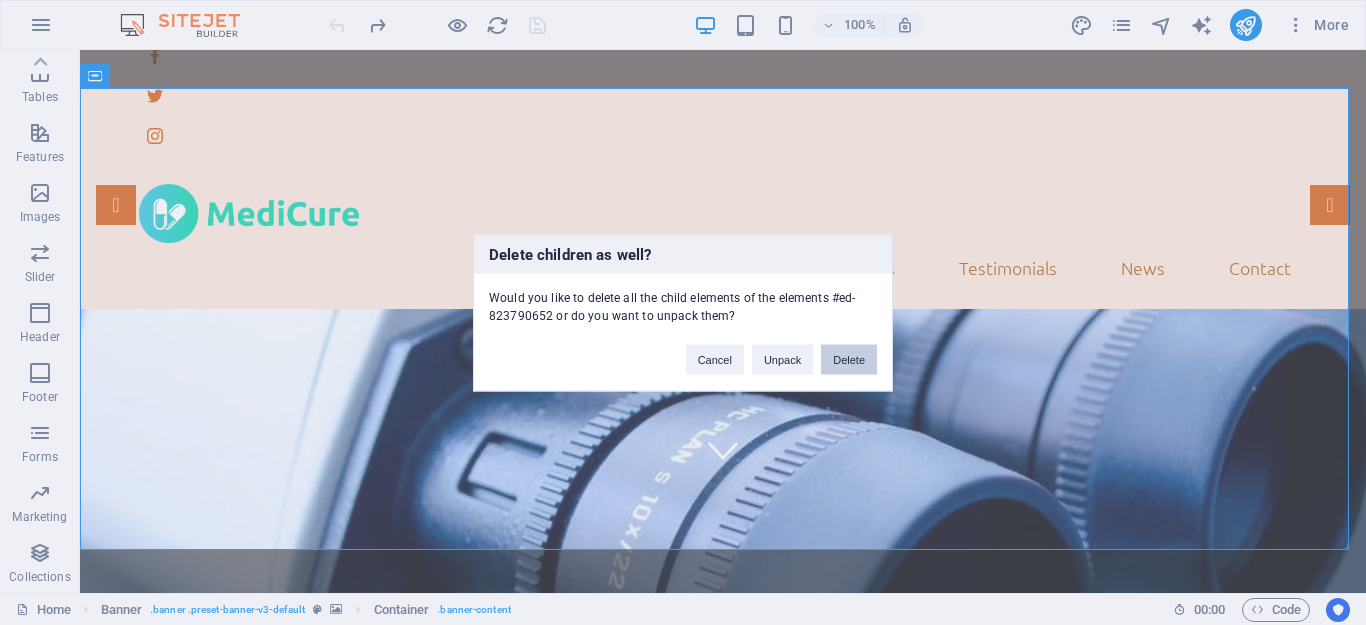 drag, startPoint x: 768, startPoint y: 298, endPoint x: 848, endPoint y: 348, distance: 94.33981 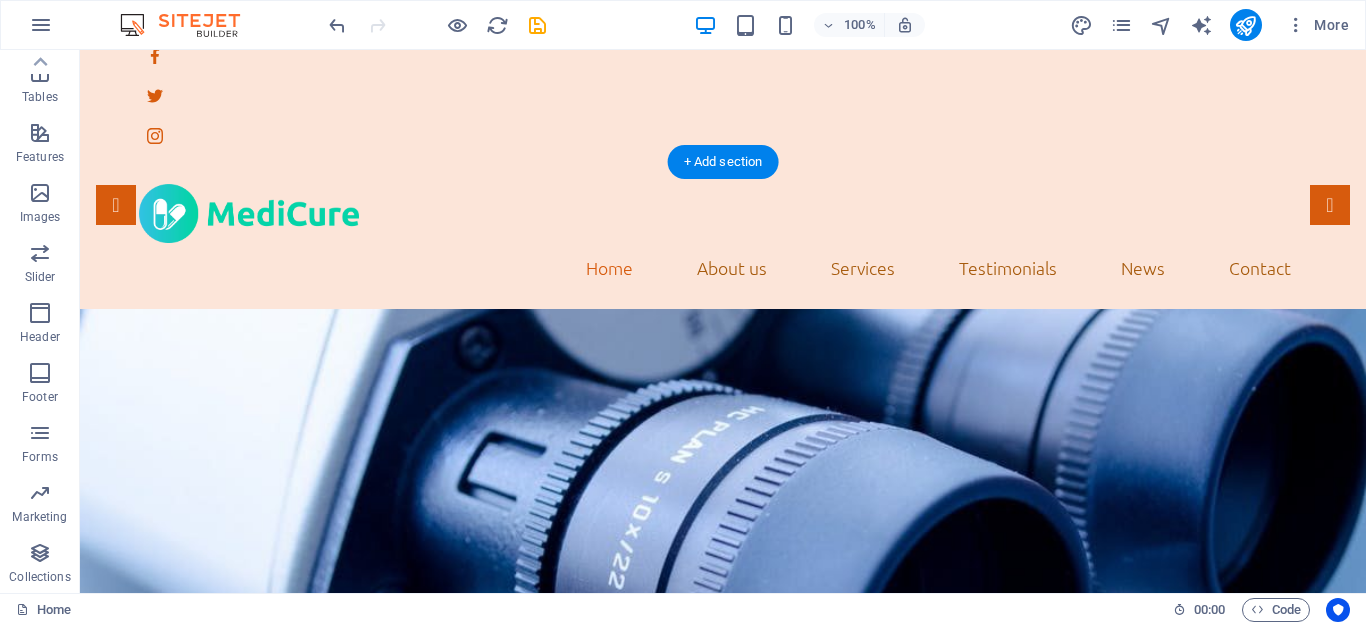 scroll, scrollTop: 0, scrollLeft: 0, axis: both 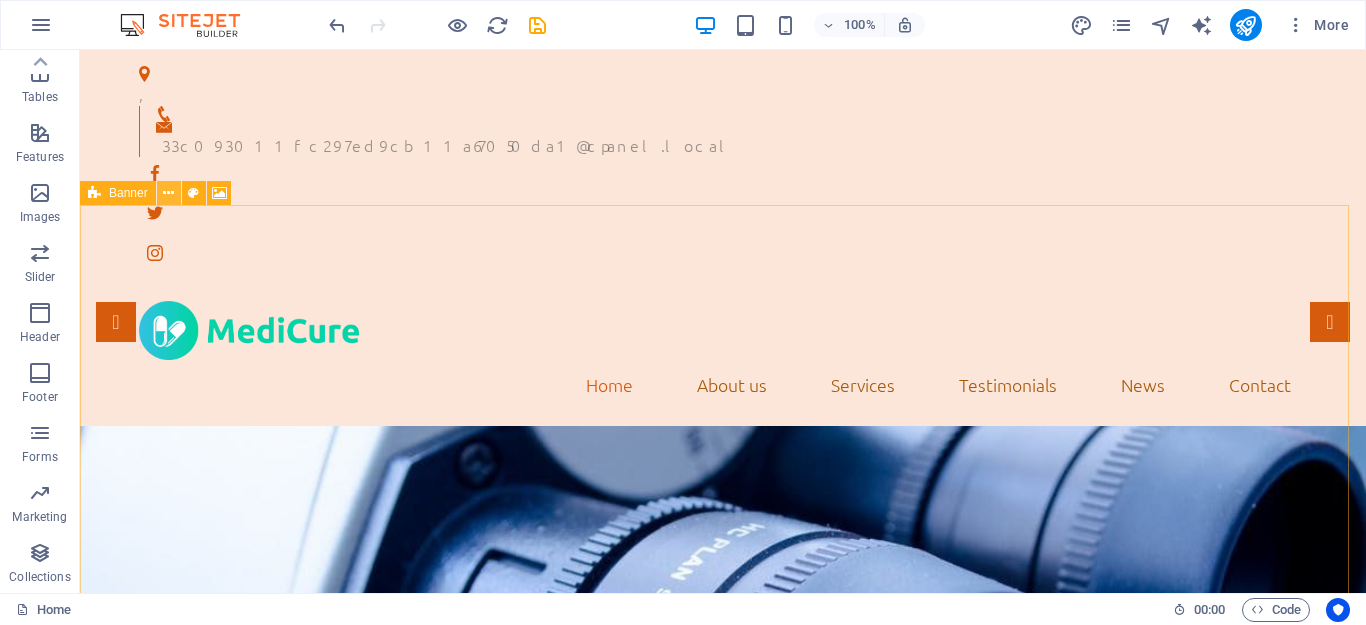 click at bounding box center (168, 193) 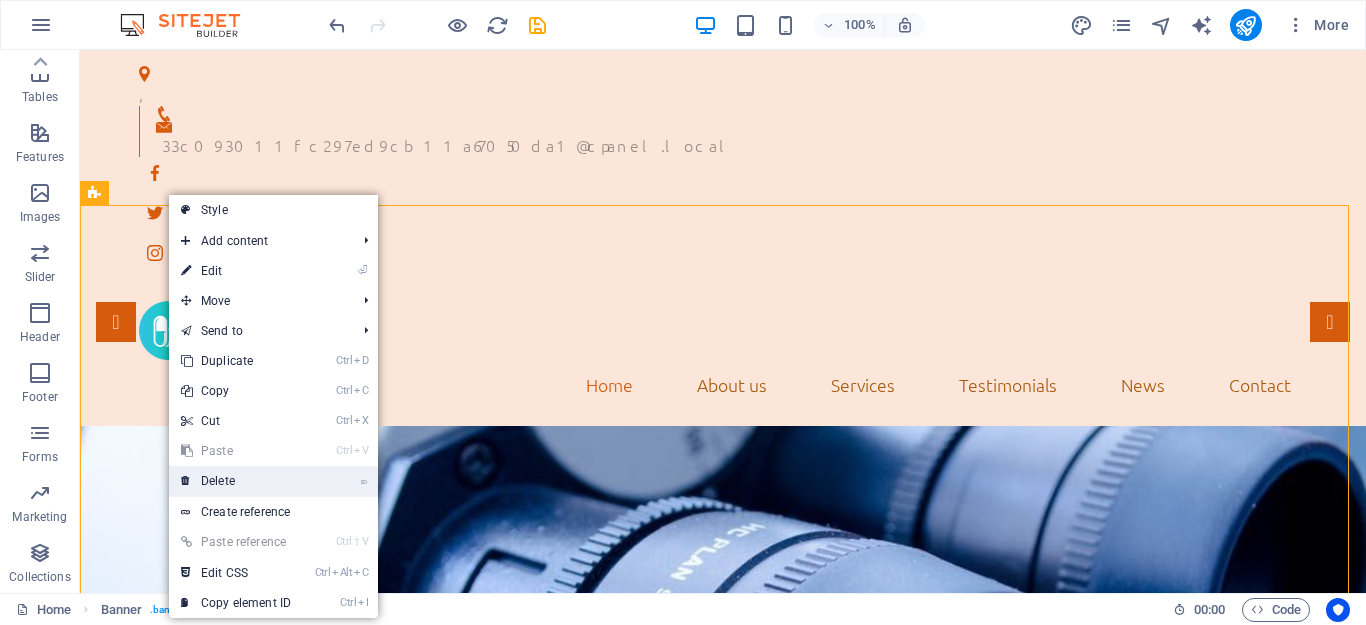 click on "⌦  Delete" at bounding box center (236, 481) 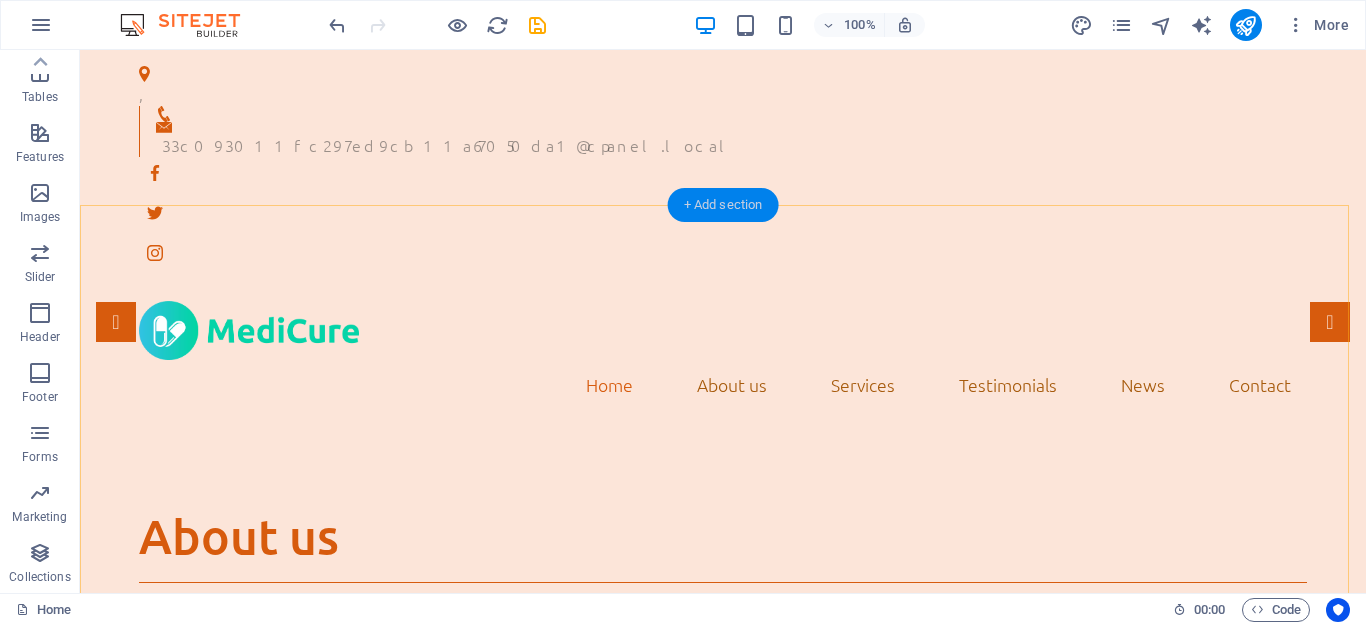drag, startPoint x: 727, startPoint y: 193, endPoint x: 199, endPoint y: 214, distance: 528.4174 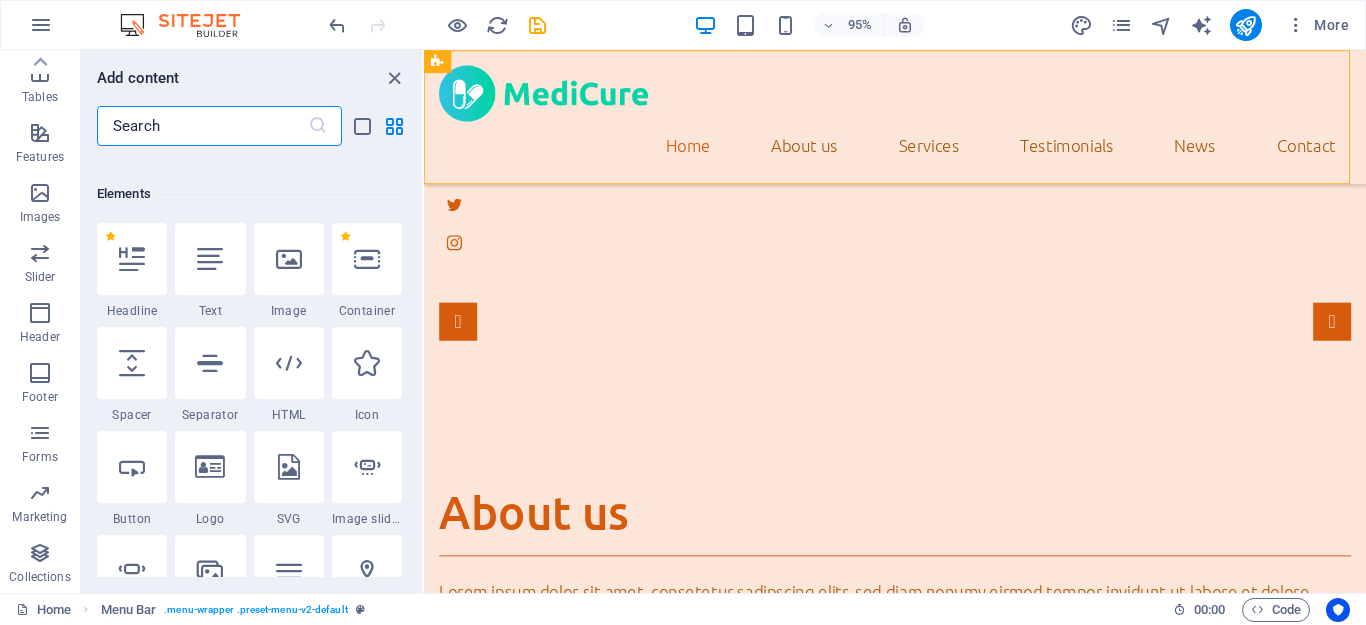 scroll, scrollTop: 200, scrollLeft: 0, axis: vertical 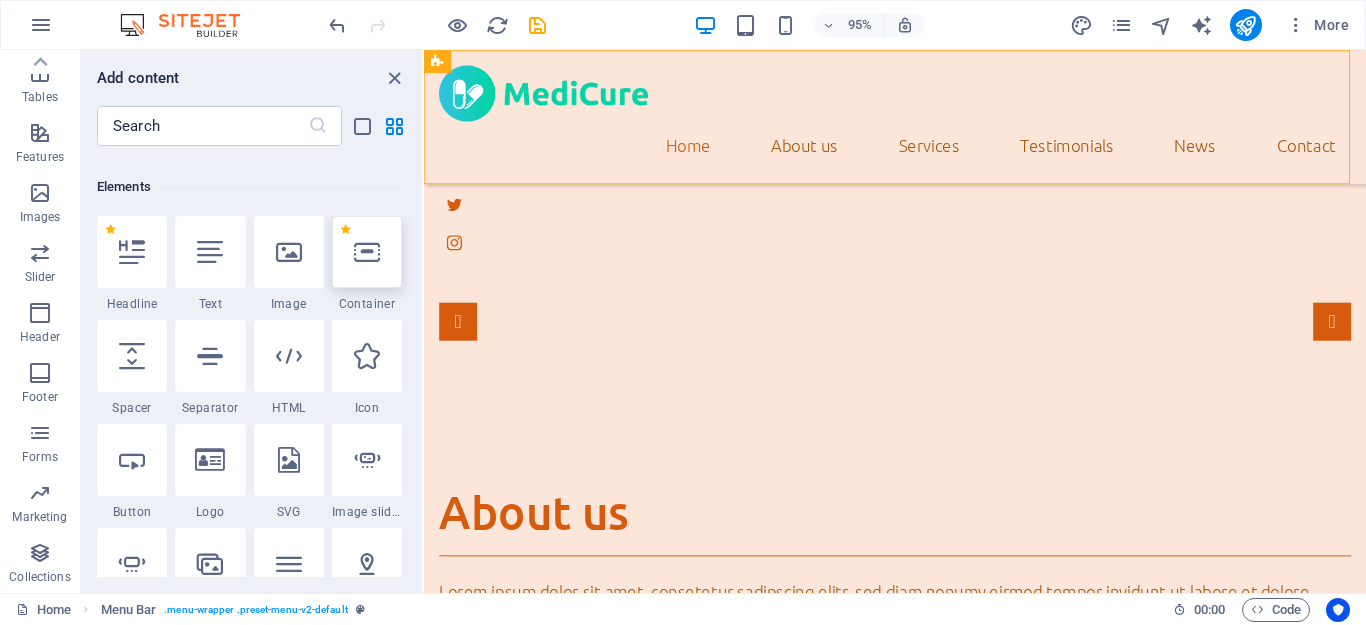 click at bounding box center [367, 252] 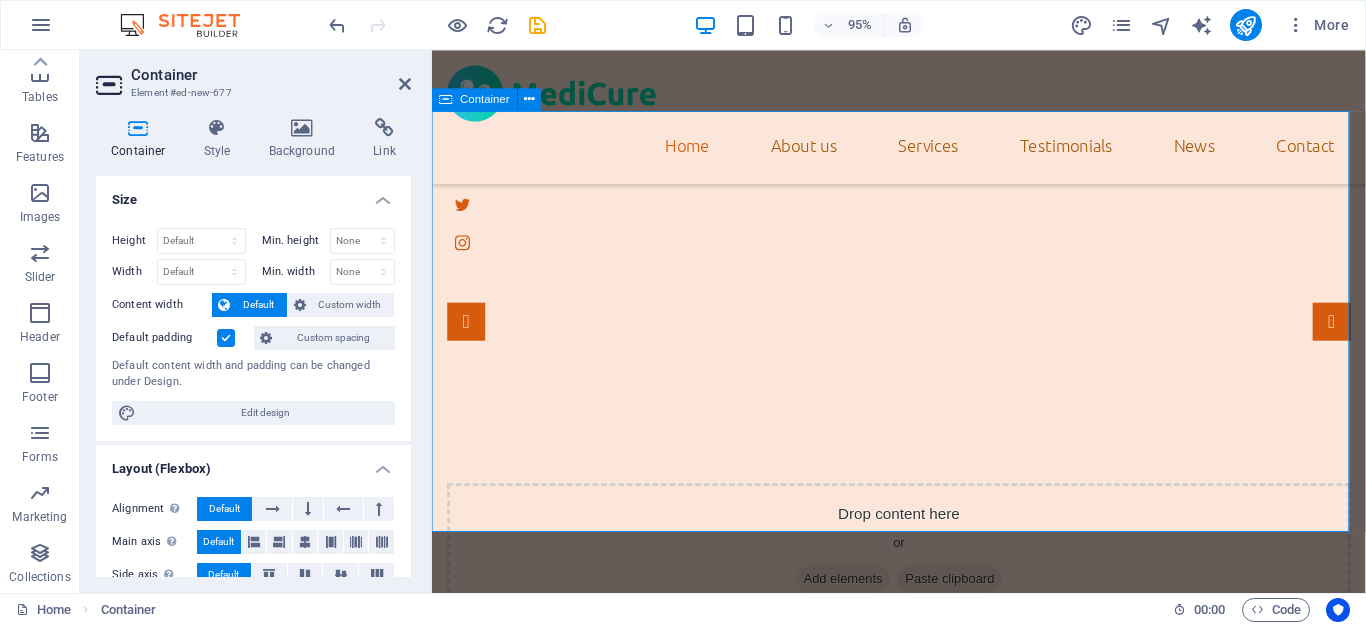 click on "Add elements" at bounding box center (864, 607) 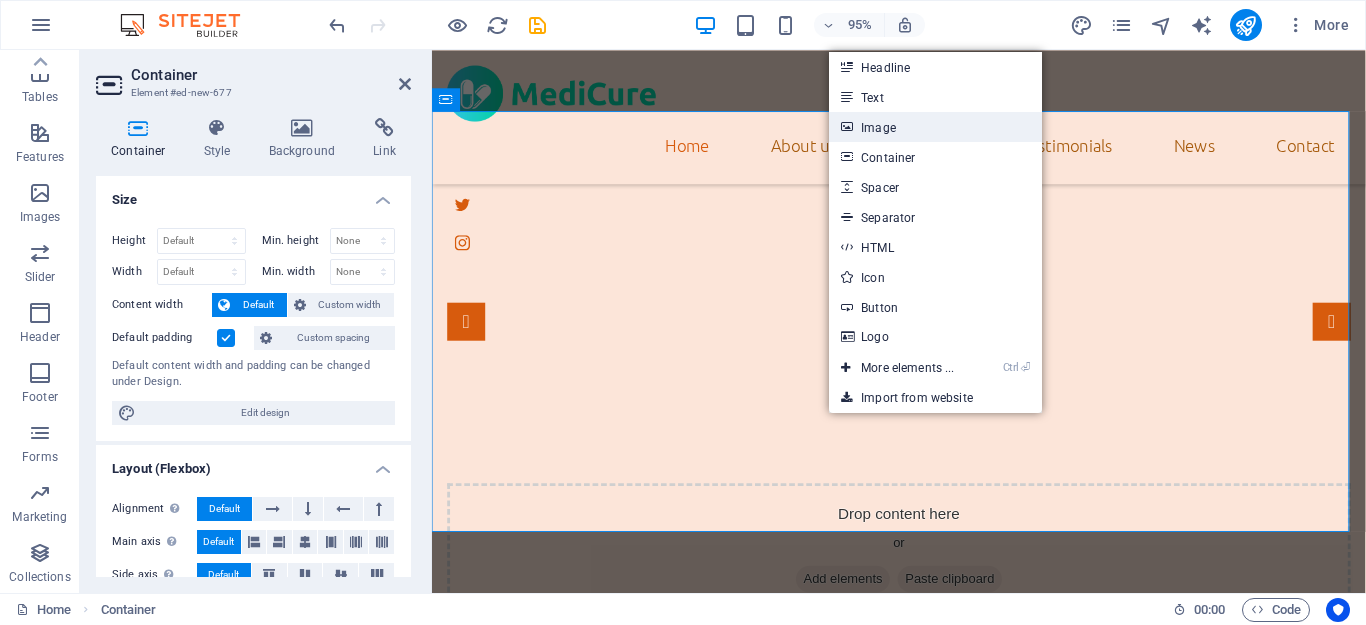 click on "Image" at bounding box center [935, 127] 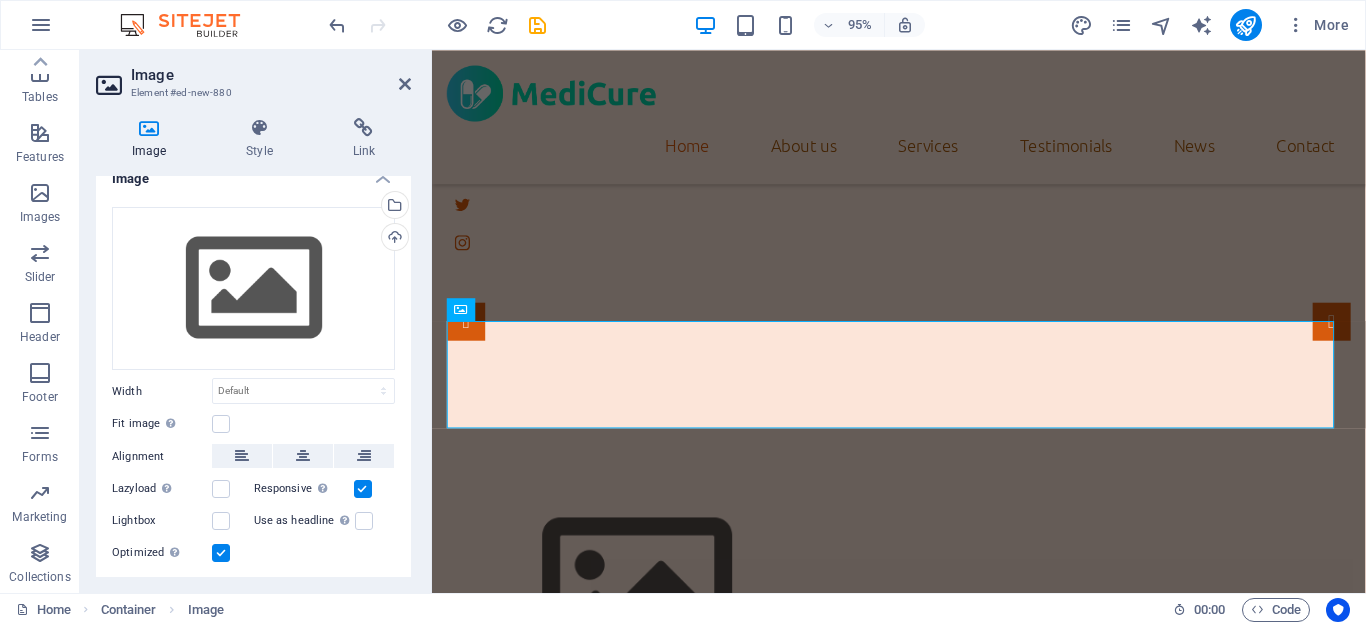 scroll, scrollTop: 0, scrollLeft: 0, axis: both 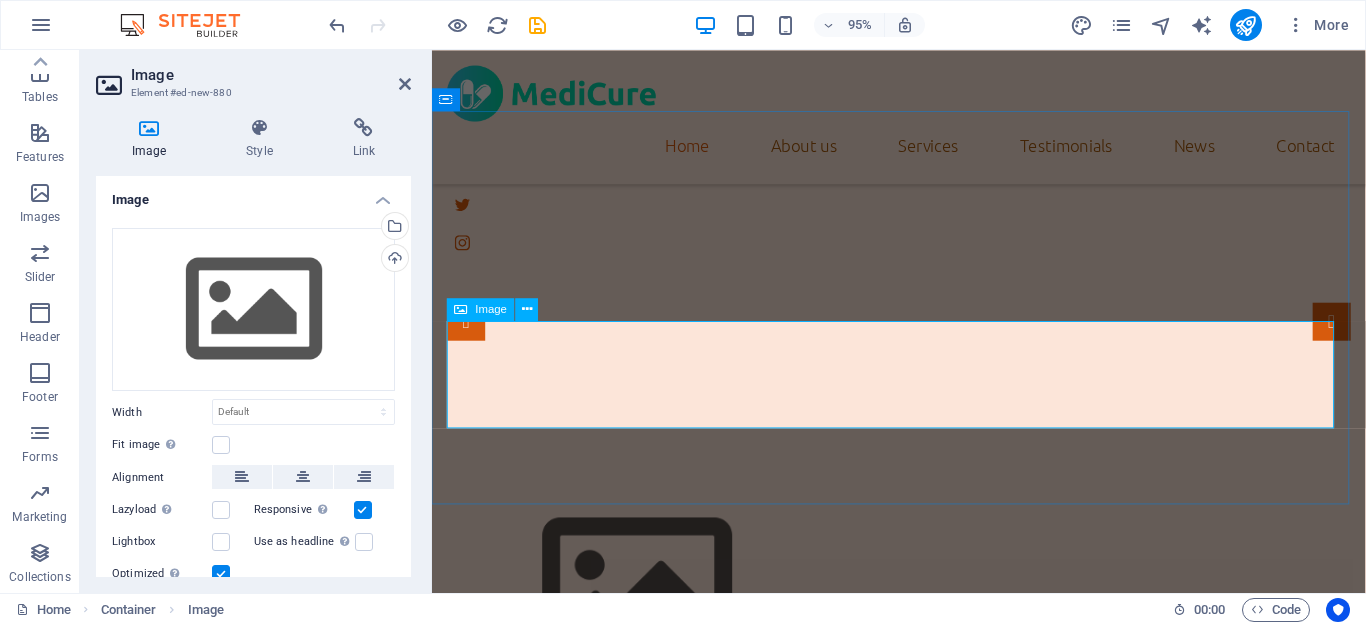 click at bounding box center [923, 618] 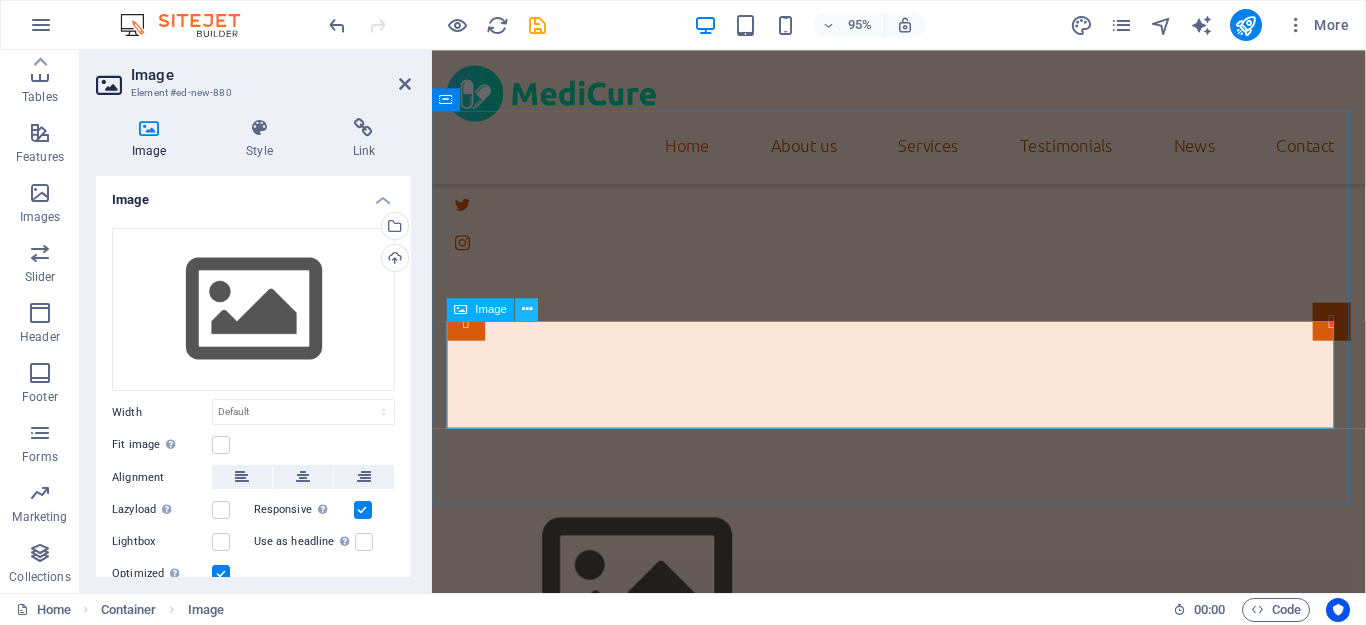 click at bounding box center (527, 309) 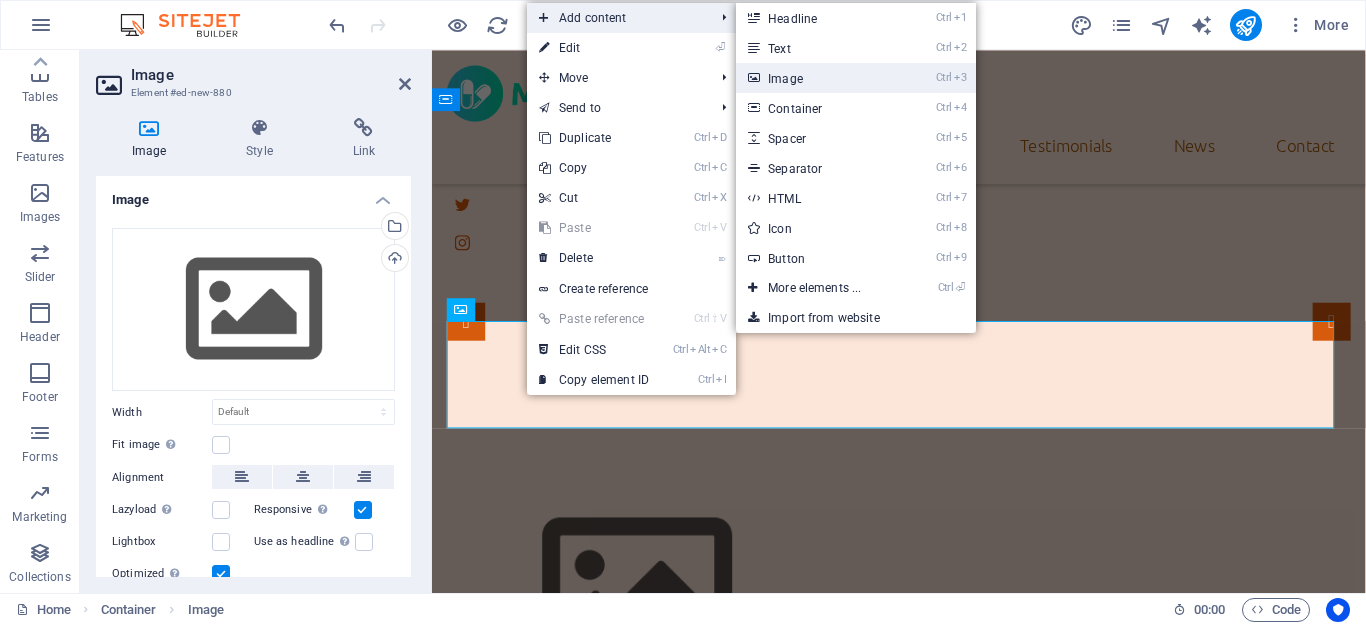 click on "Ctrl 3  Image" at bounding box center (818, 78) 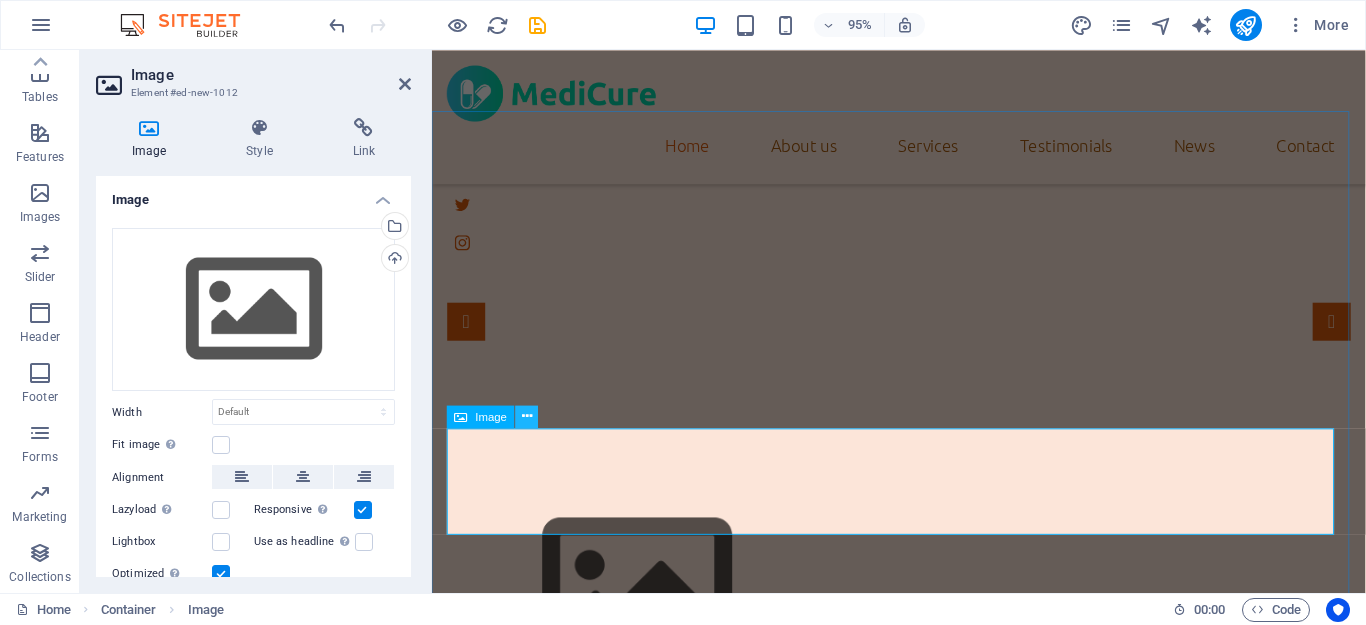 click at bounding box center (527, 416) 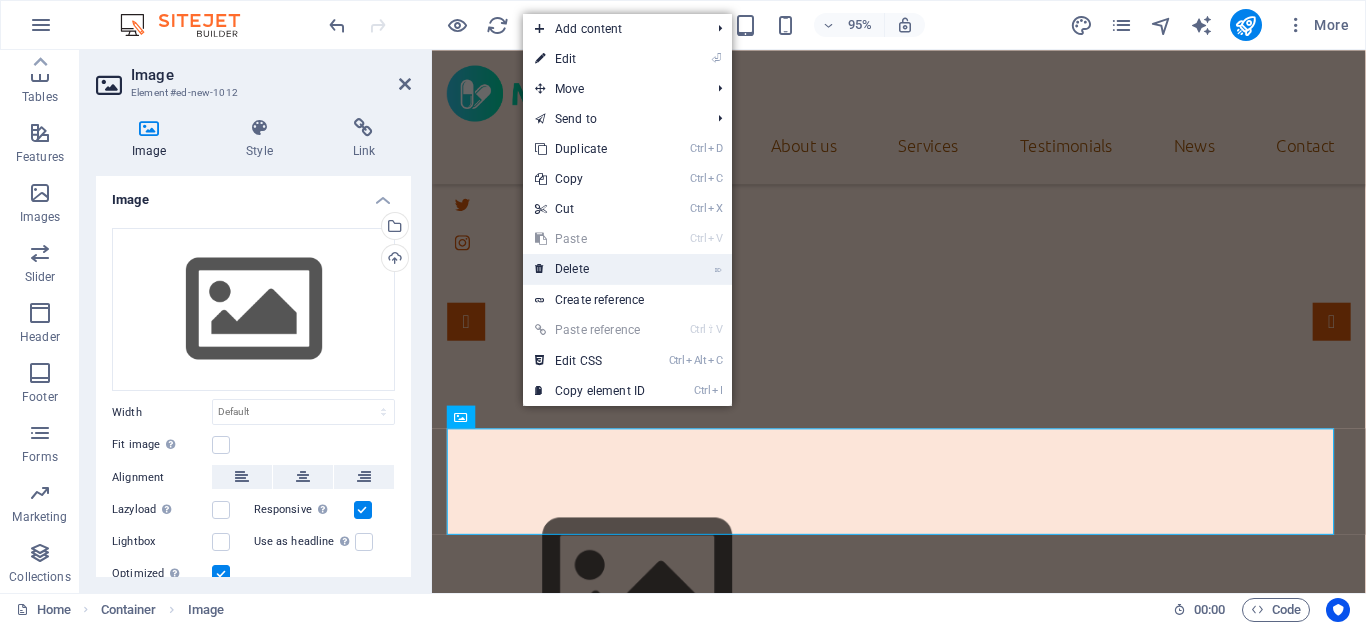 click on "⌦  Delete" at bounding box center (590, 269) 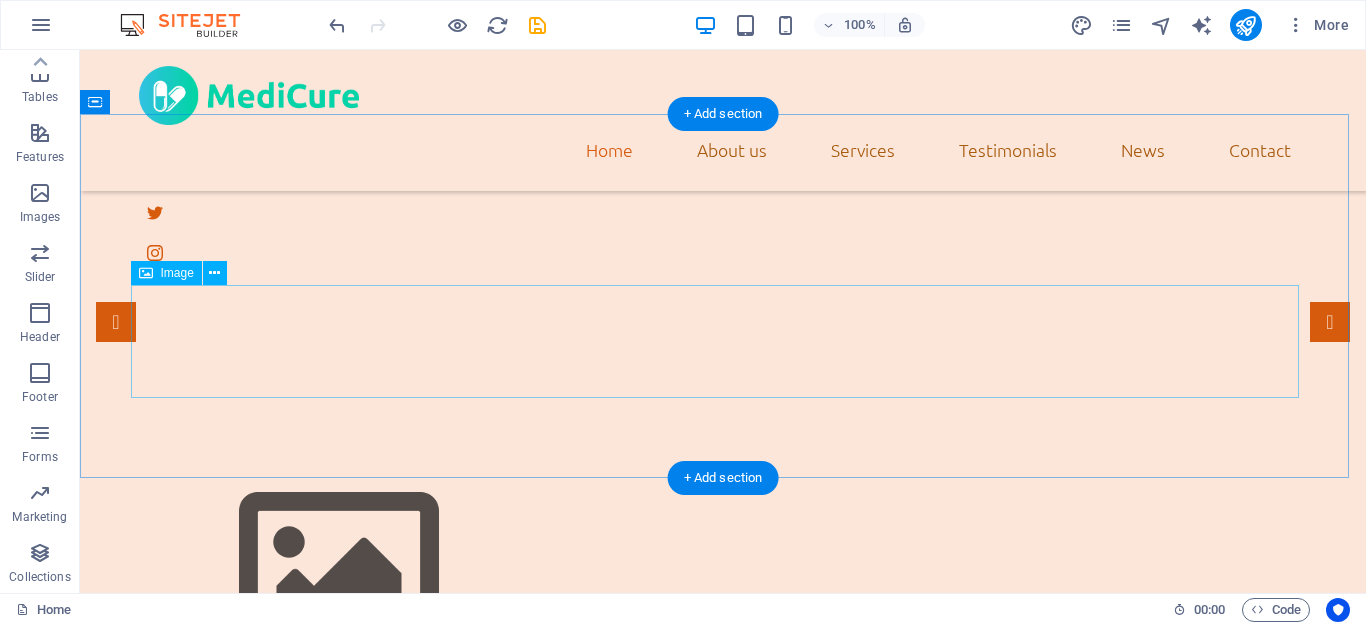 click at bounding box center [723, 568] 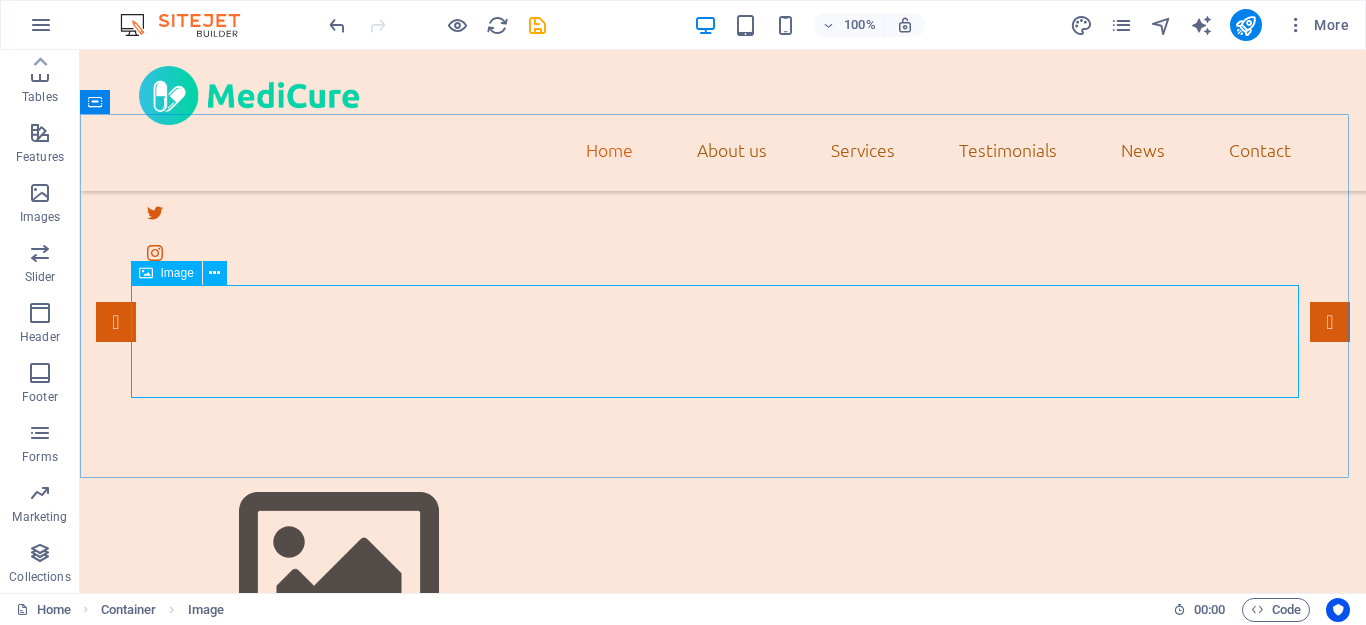 click on "Image" at bounding box center (166, 273) 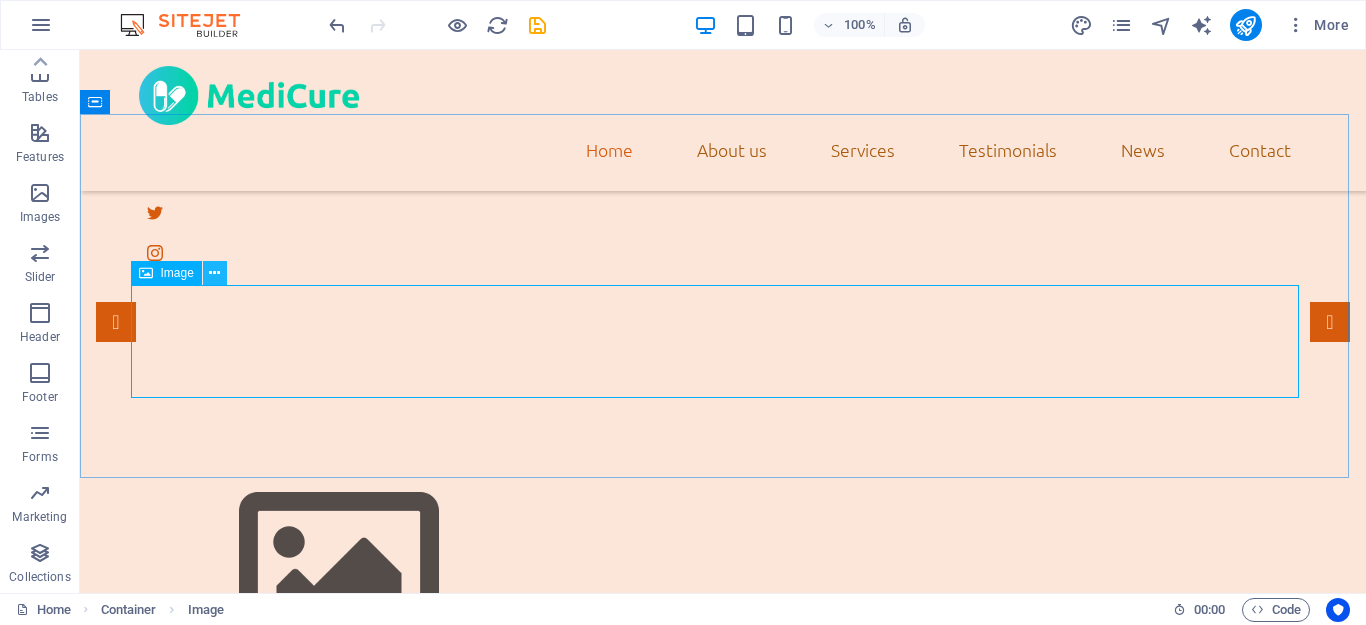 click at bounding box center (214, 273) 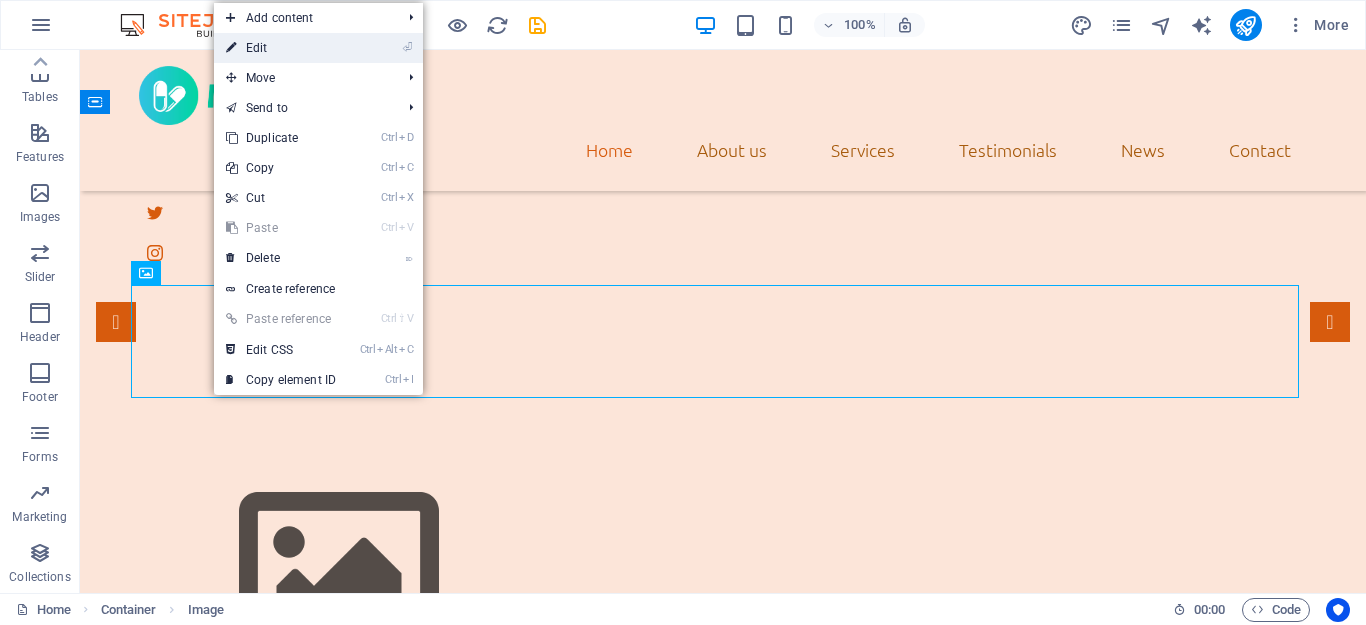 click on "⏎  Edit" at bounding box center [281, 48] 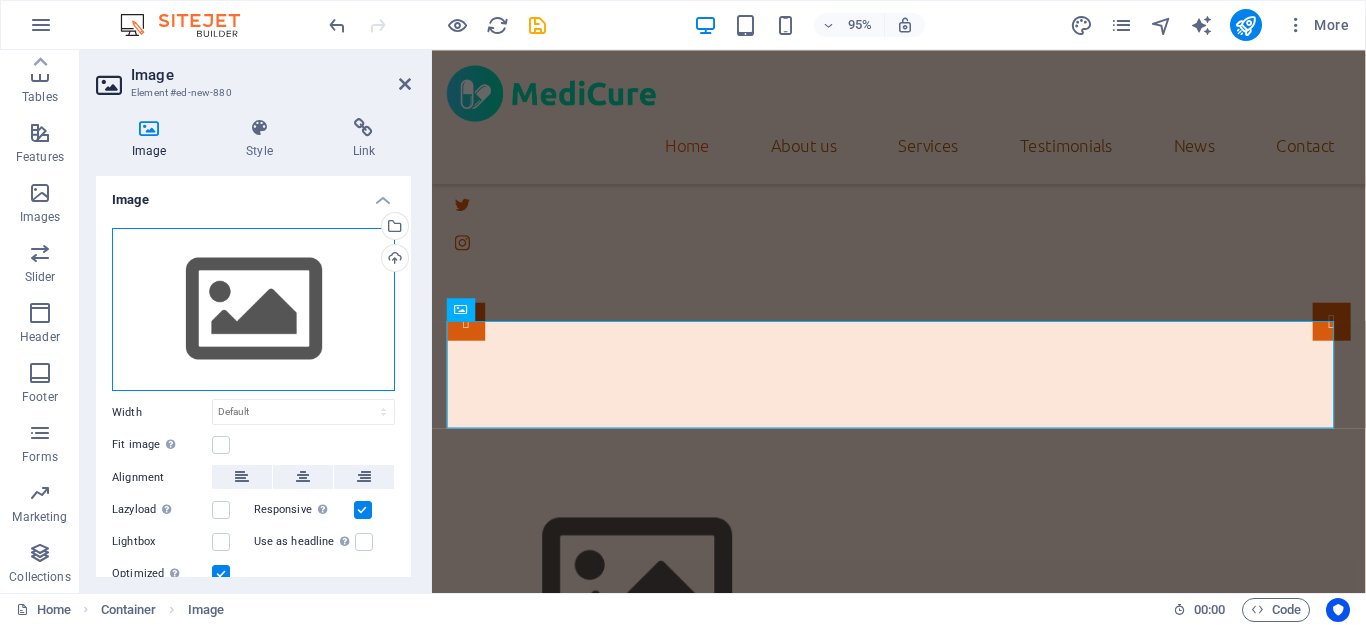 click on "Drag files here, click to choose files or select files from Files or our free stock photos & videos" at bounding box center (253, 310) 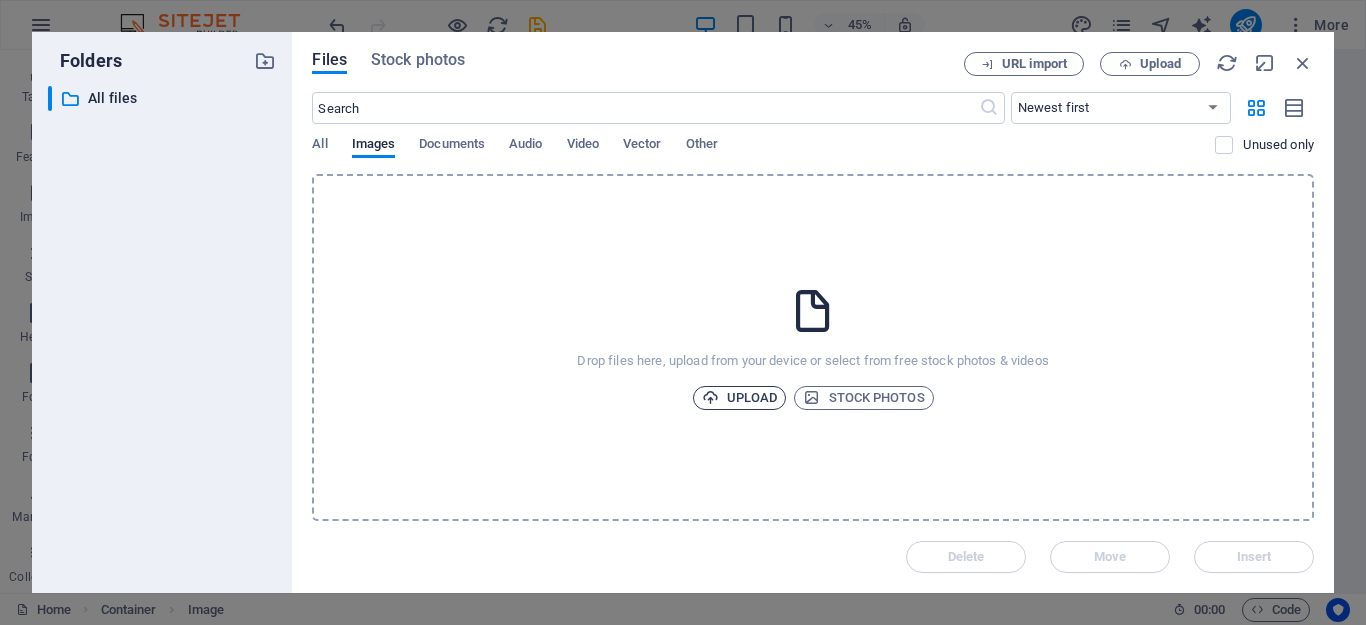 click on "Upload" at bounding box center (740, 398) 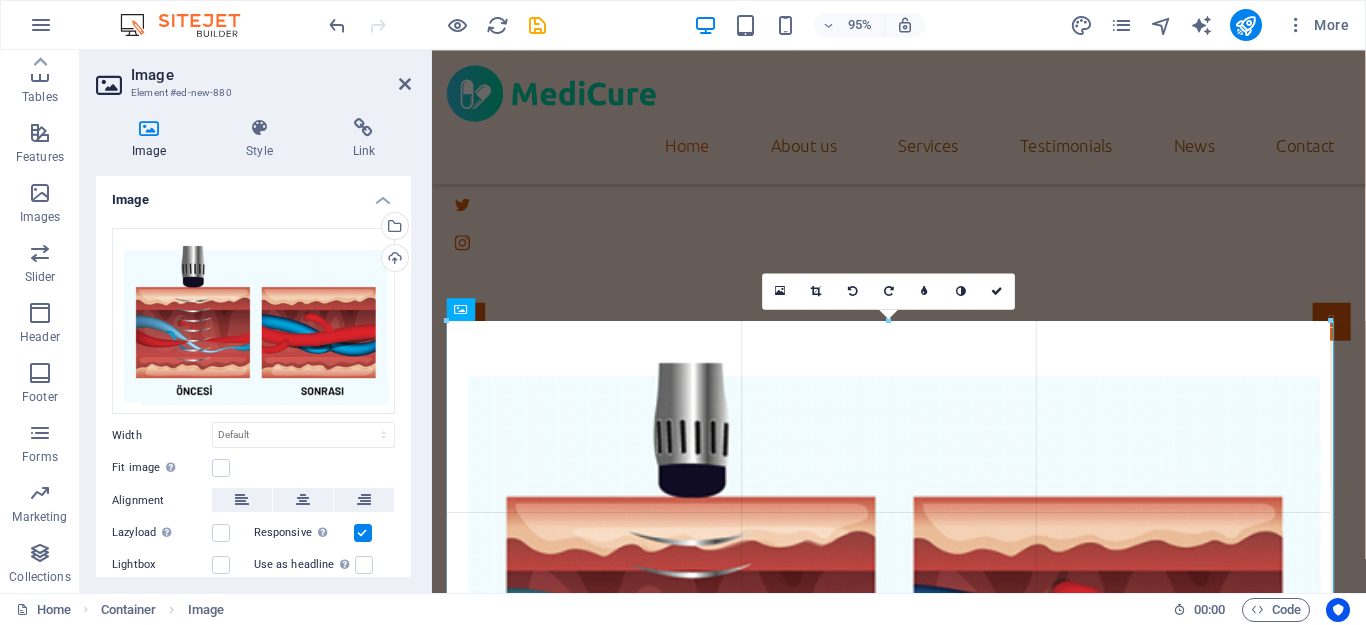 drag, startPoint x: 696, startPoint y: 408, endPoint x: 730, endPoint y: 347, distance: 69.83552 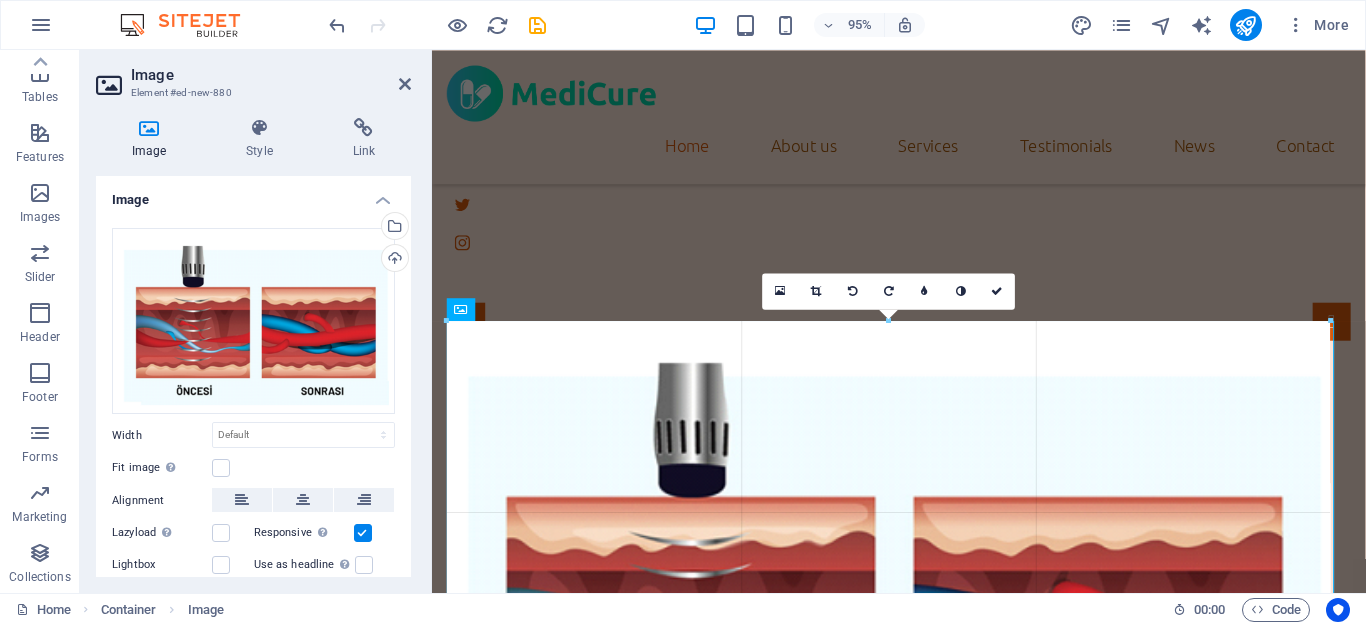 type on "930" 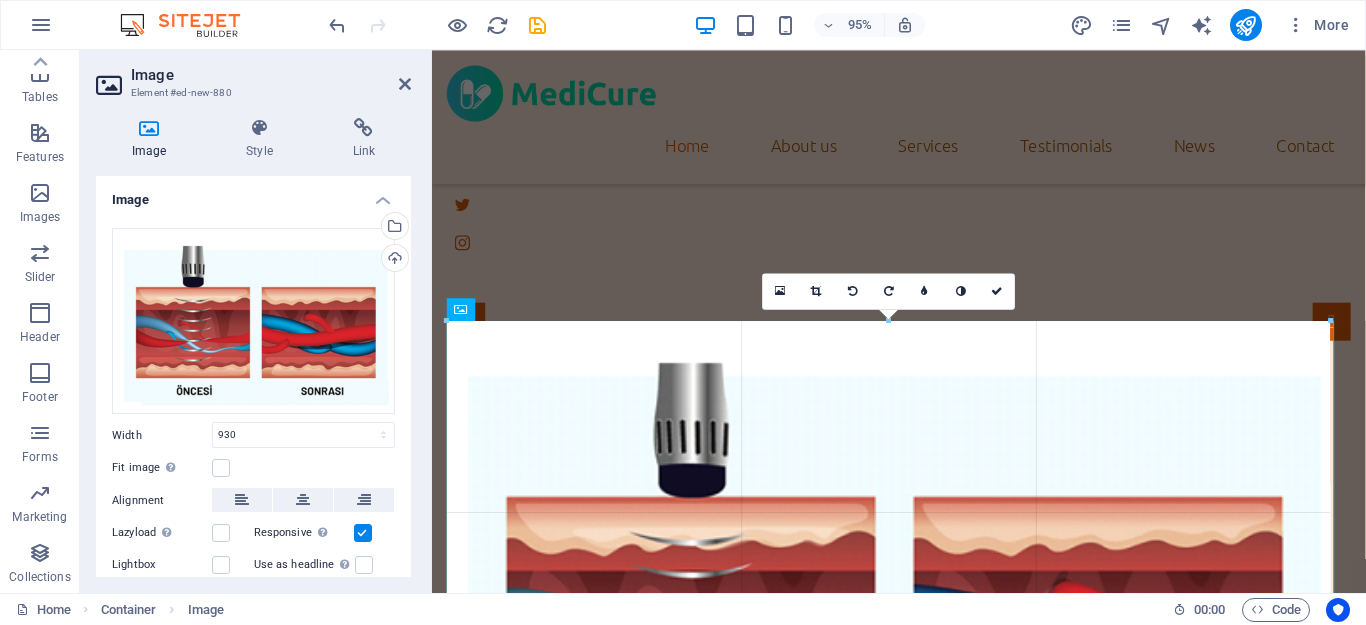 select on "px" 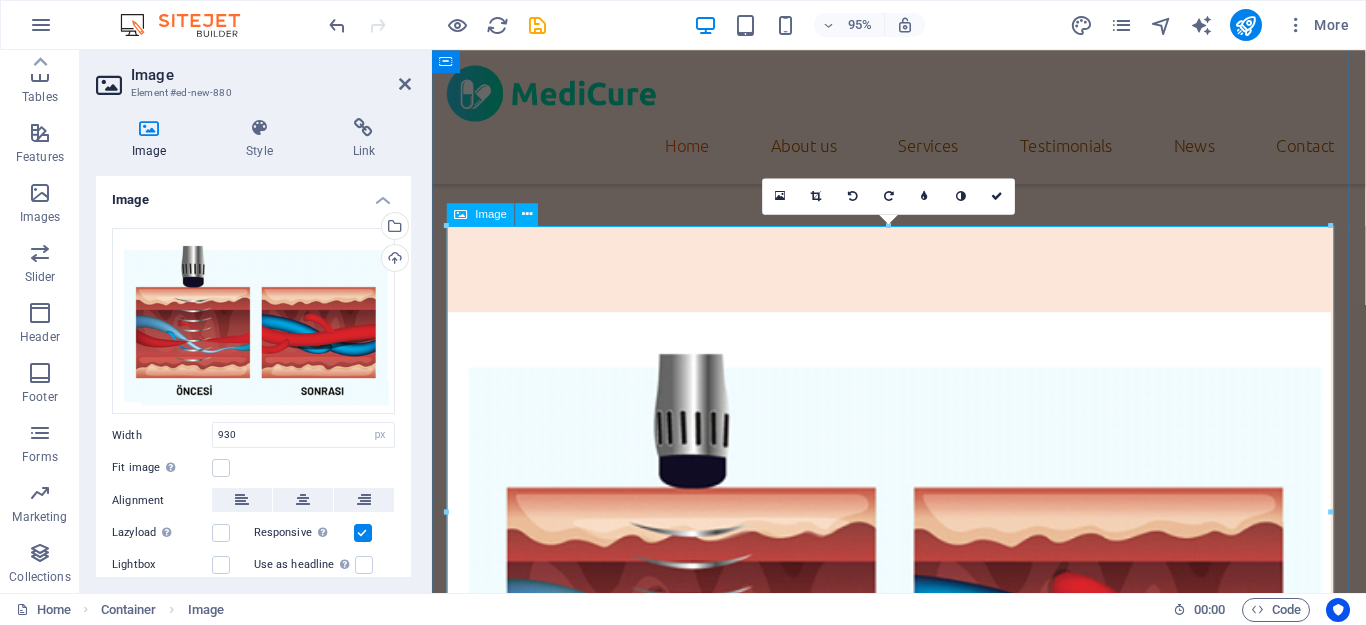 scroll, scrollTop: 100, scrollLeft: 0, axis: vertical 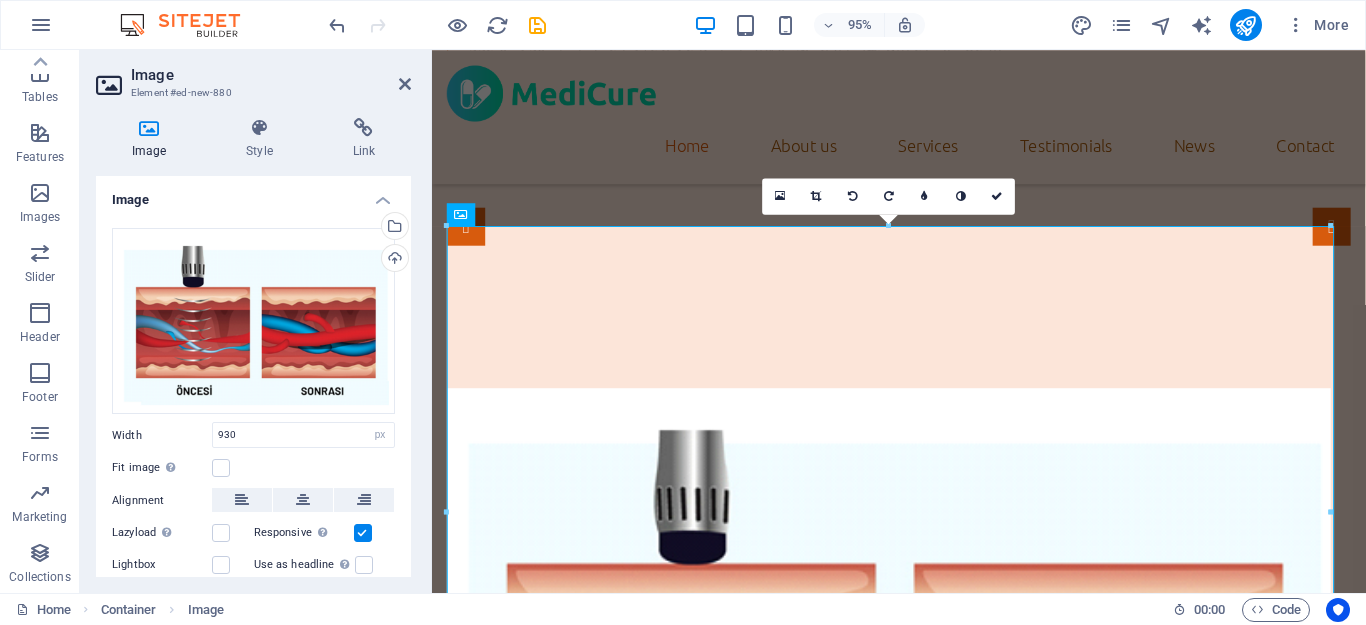 click on "16:10 16:9 4:3 1:1 1:2 0" at bounding box center (889, 196) 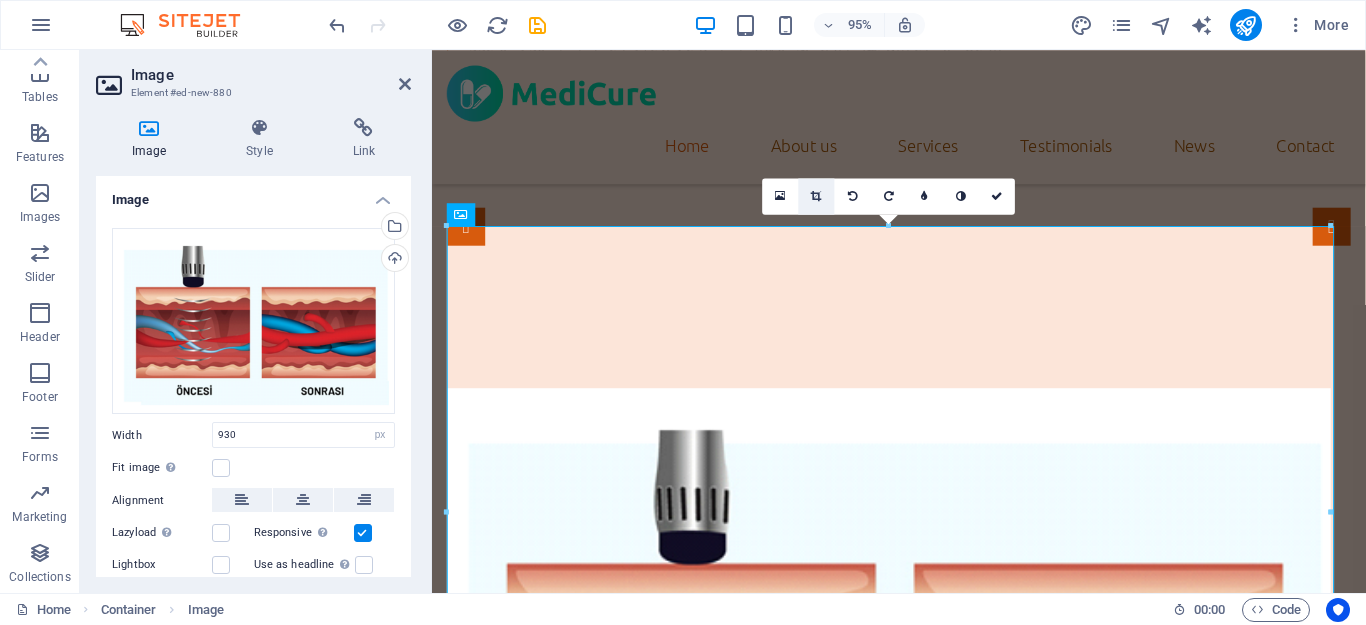 click at bounding box center (817, 196) 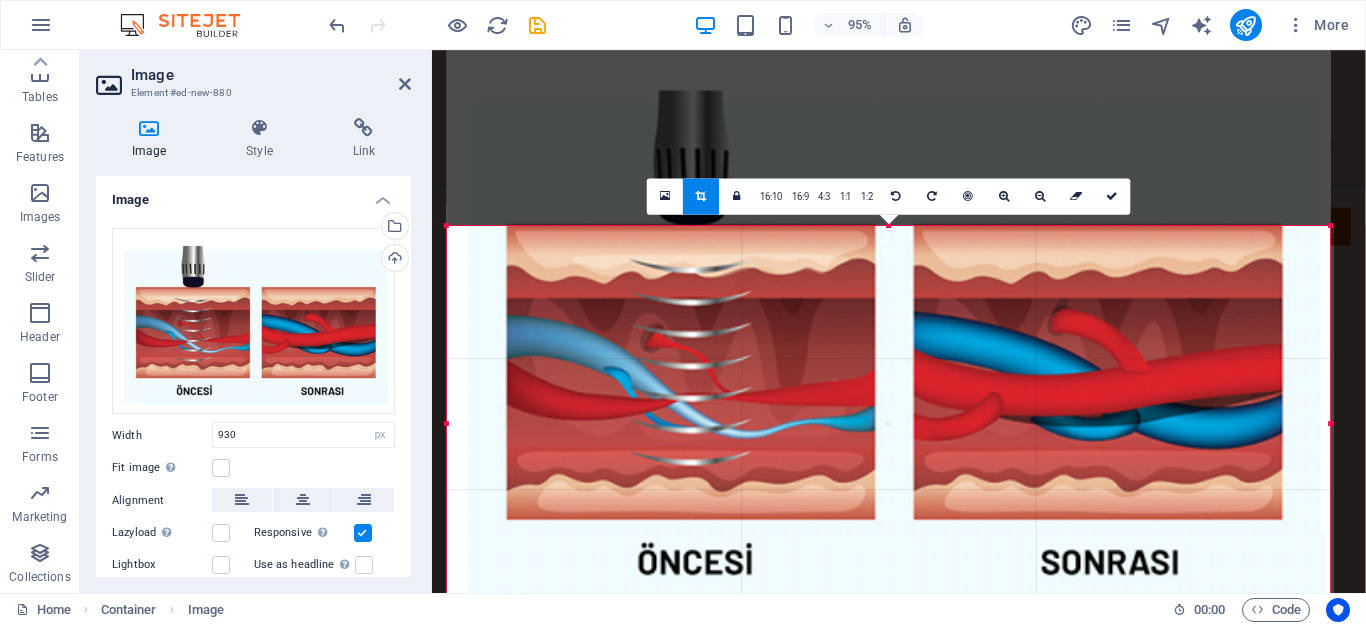 drag, startPoint x: 799, startPoint y: 228, endPoint x: 804, endPoint y: 415, distance: 187.06683 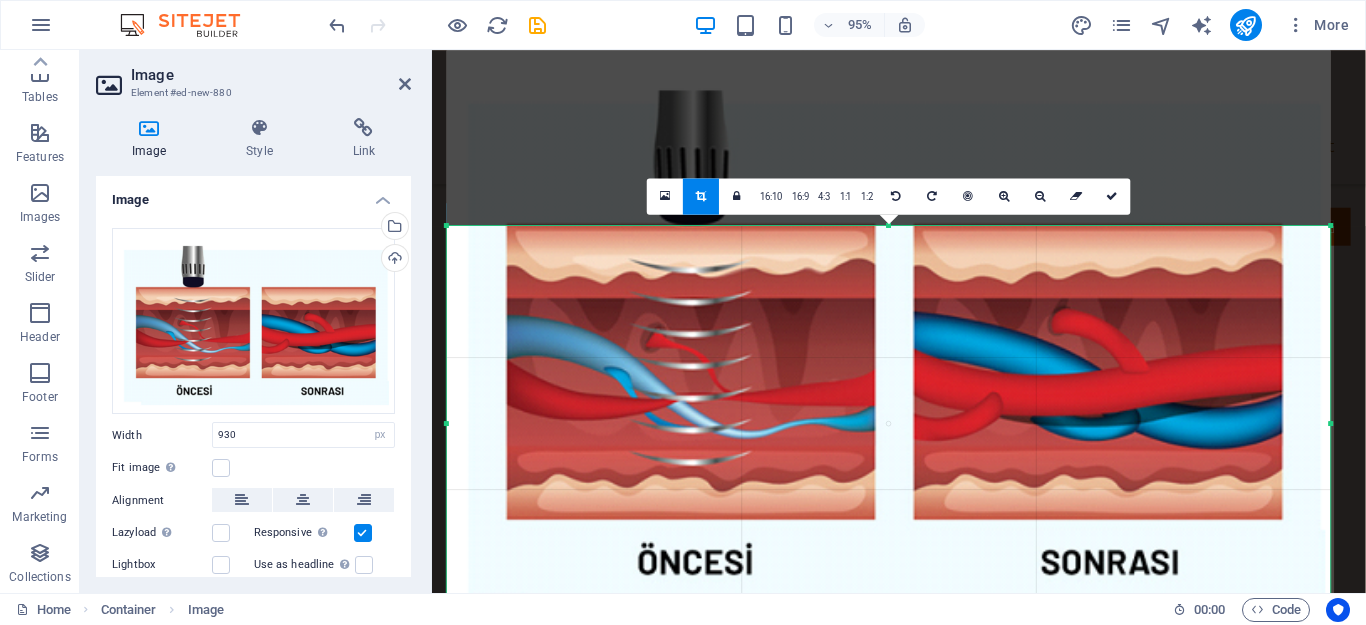 click at bounding box center [889, 334] 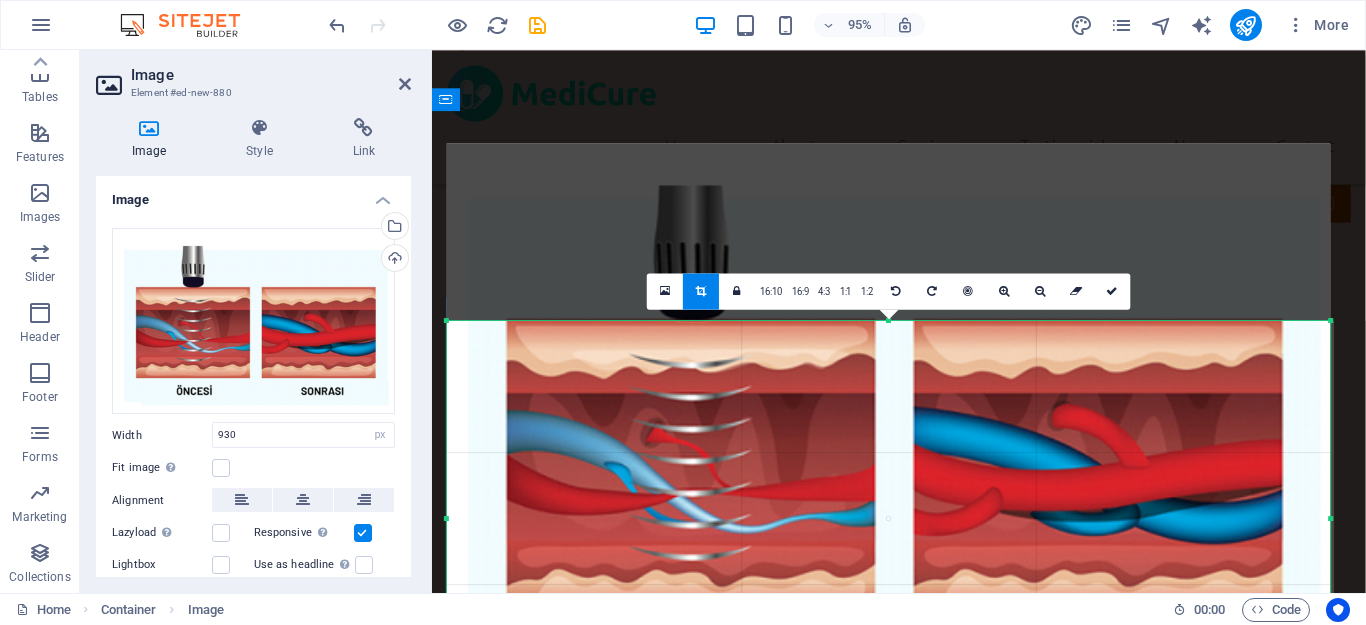 scroll, scrollTop: 0, scrollLeft: 0, axis: both 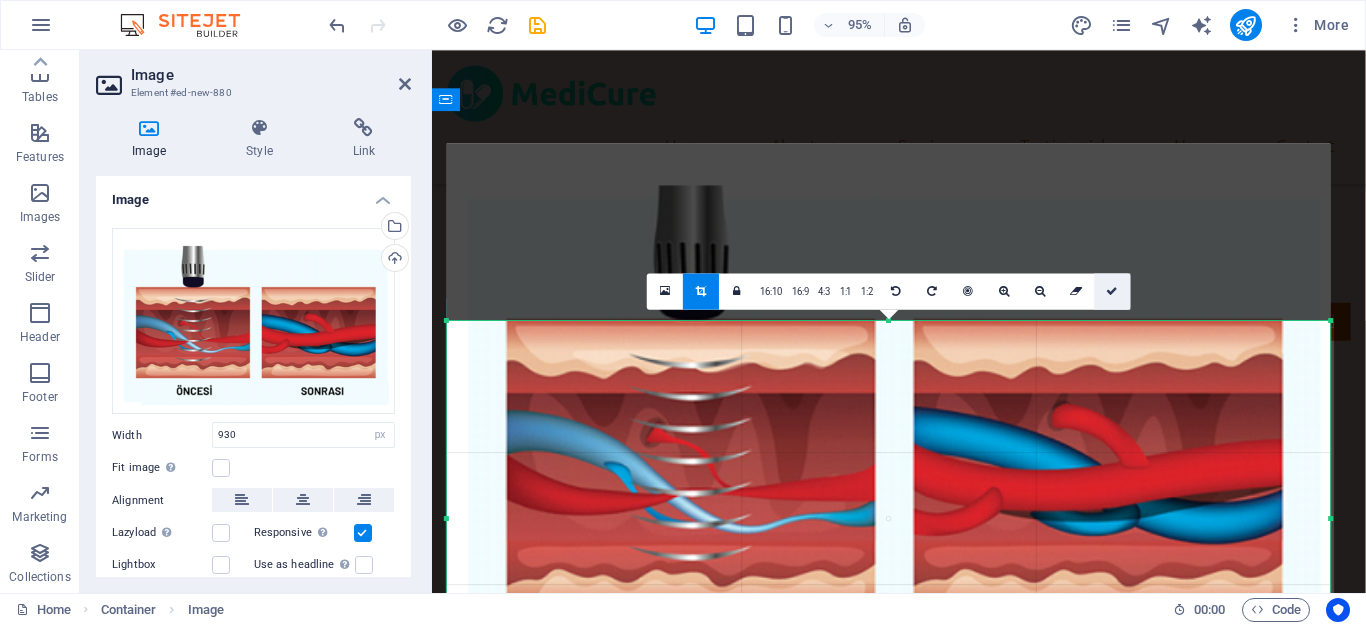drag, startPoint x: 1115, startPoint y: 294, endPoint x: 718, endPoint y: 255, distance: 398.911 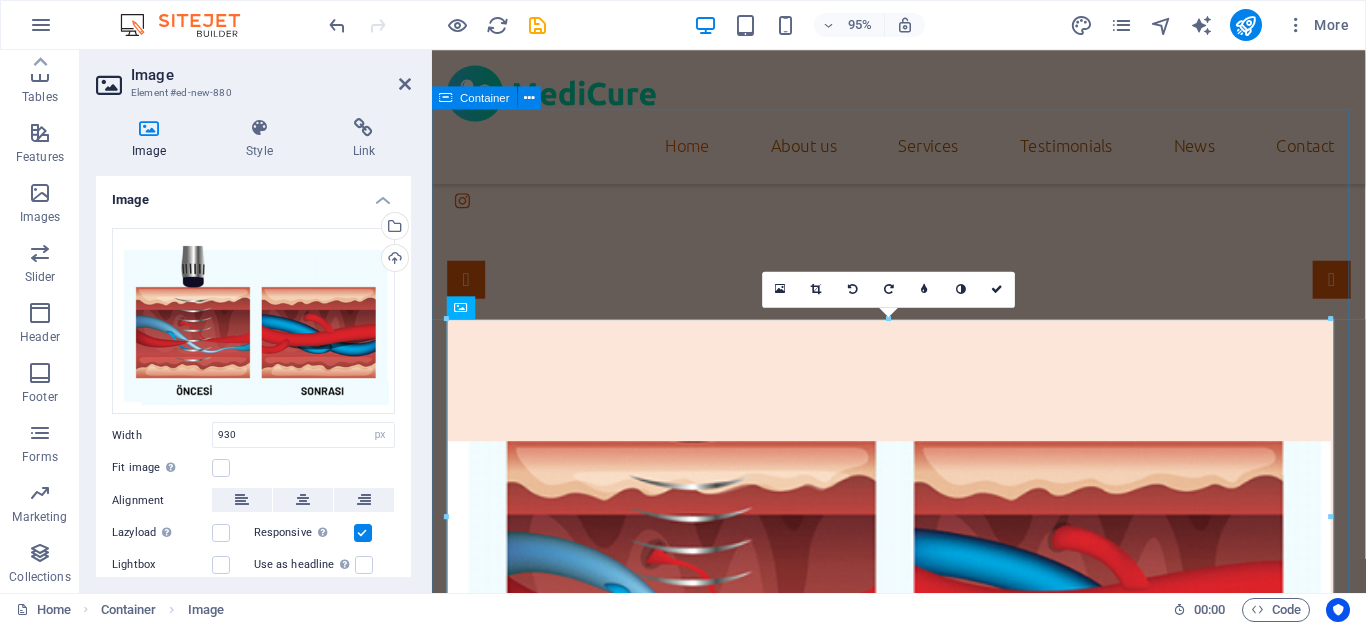 scroll, scrollTop: 0, scrollLeft: 0, axis: both 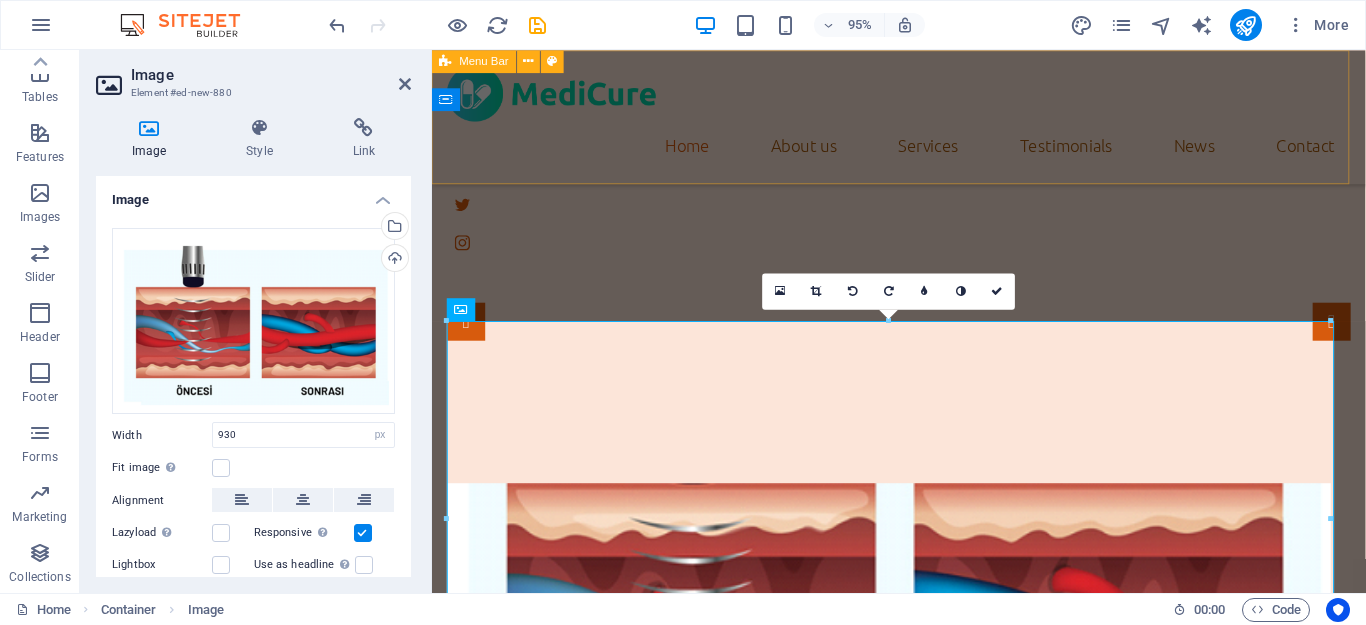 click on "Home About us Services Testimonials News Contact" at bounding box center (923, 120) 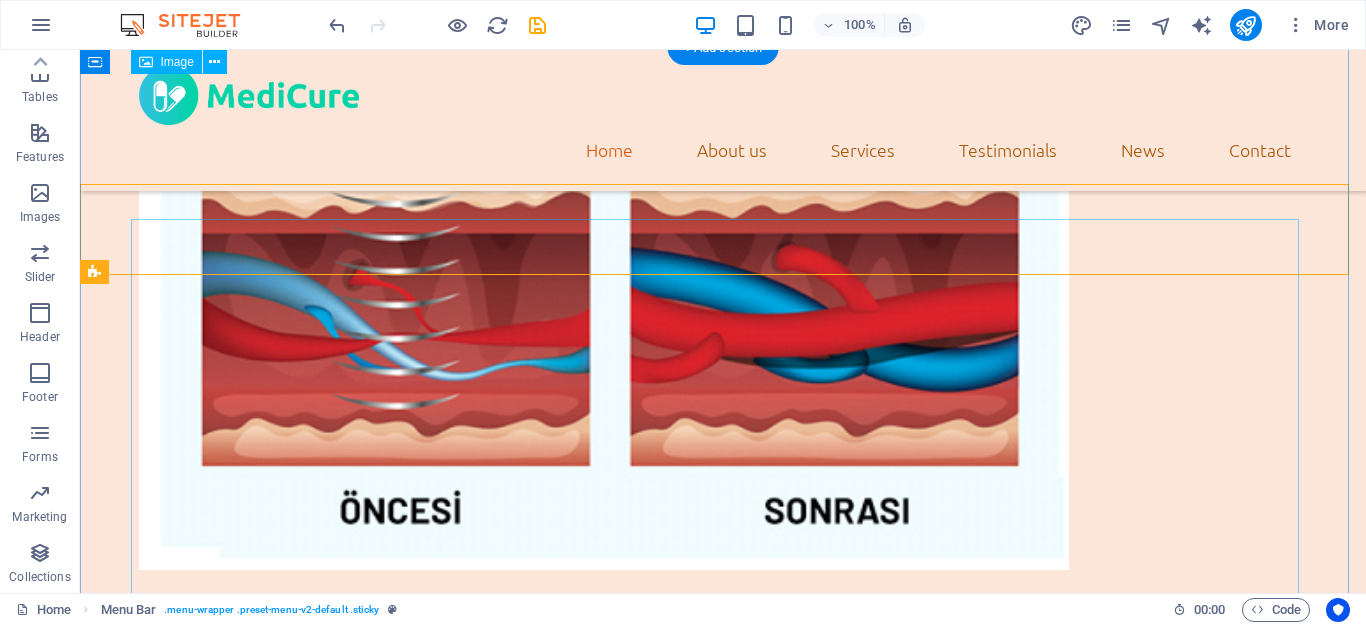 scroll, scrollTop: 0, scrollLeft: 0, axis: both 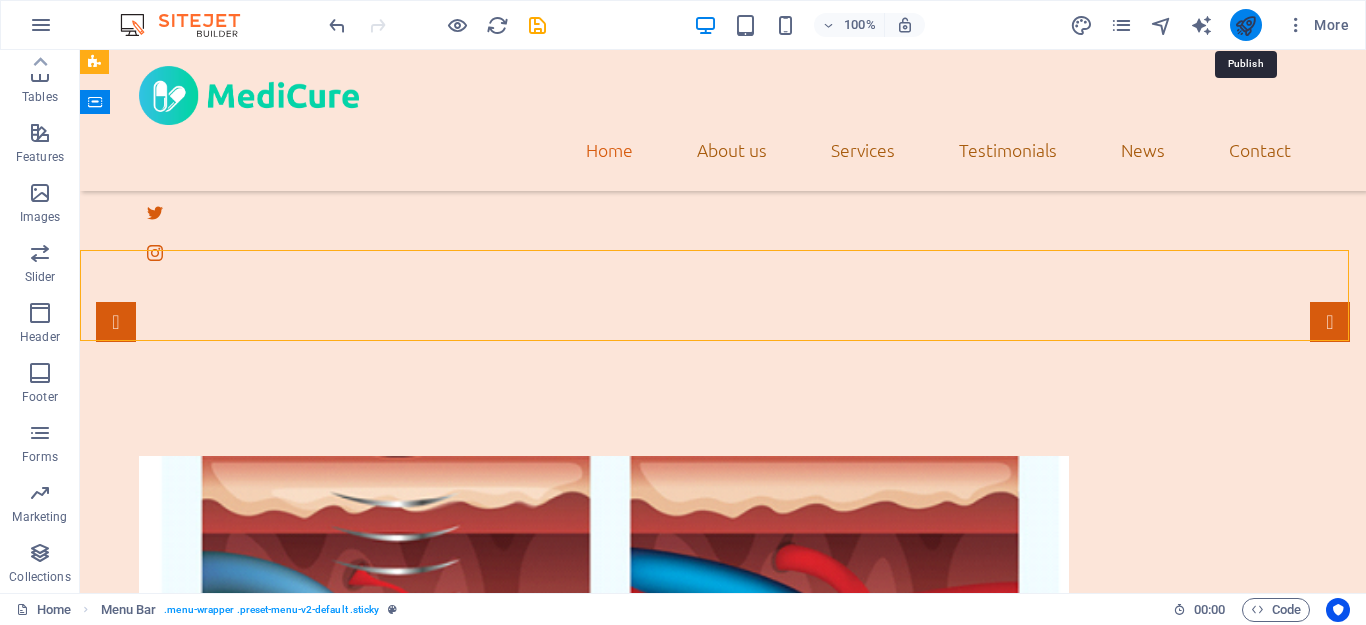 click at bounding box center (1245, 25) 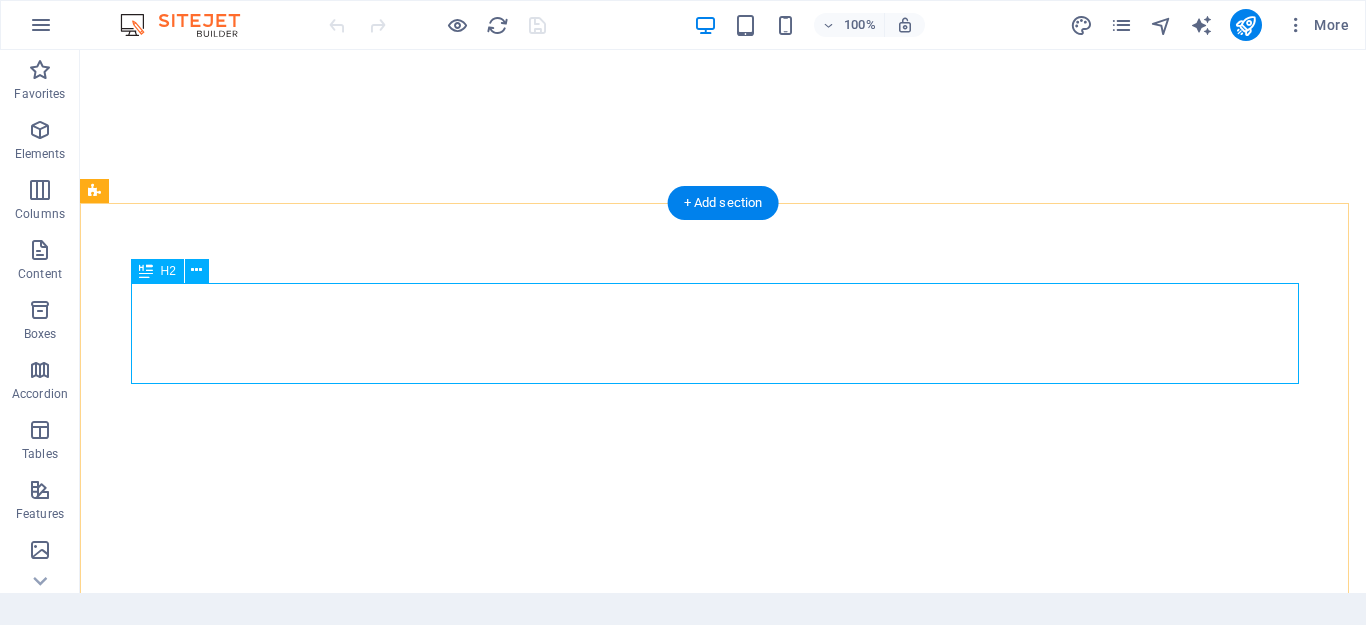 scroll, scrollTop: 0, scrollLeft: 0, axis: both 